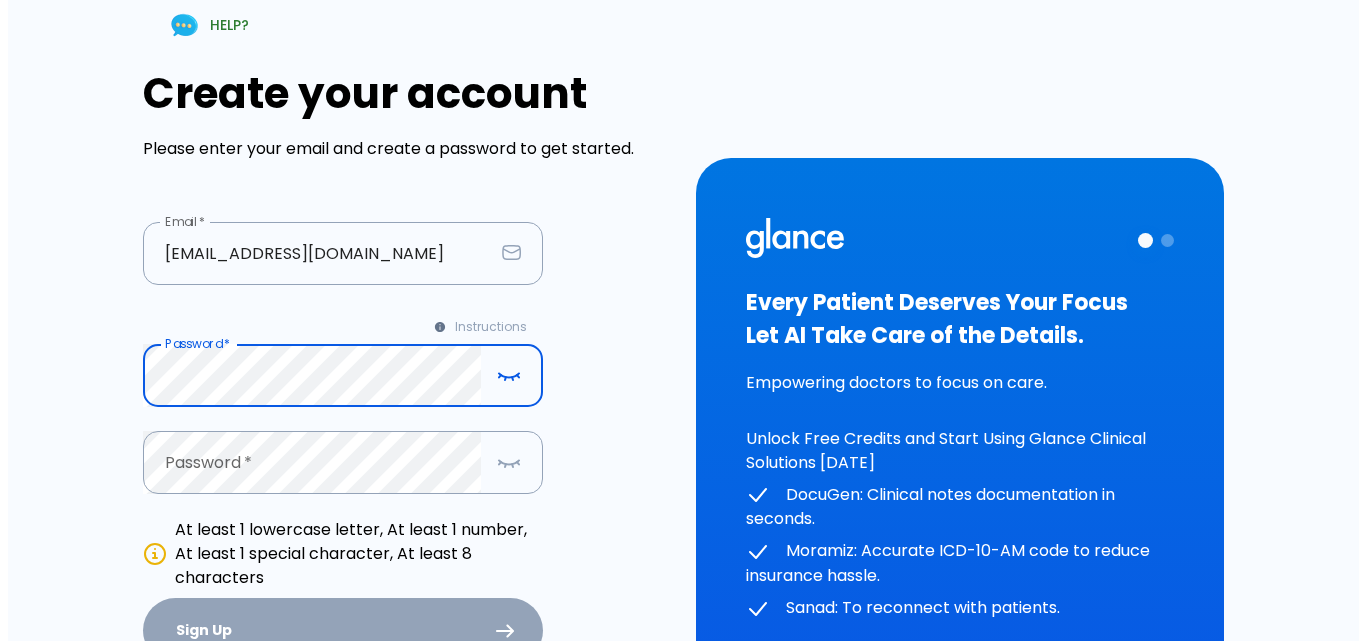 scroll, scrollTop: 0, scrollLeft: 0, axis: both 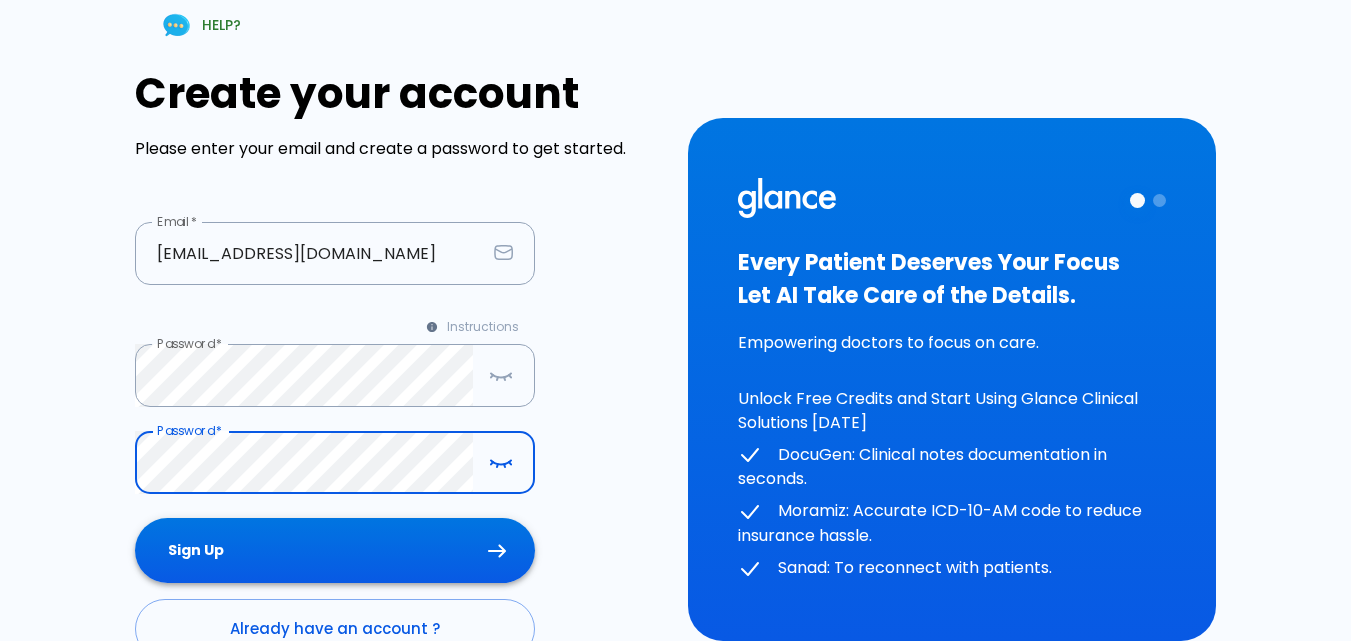 click on "Sign Up" at bounding box center [335, 550] 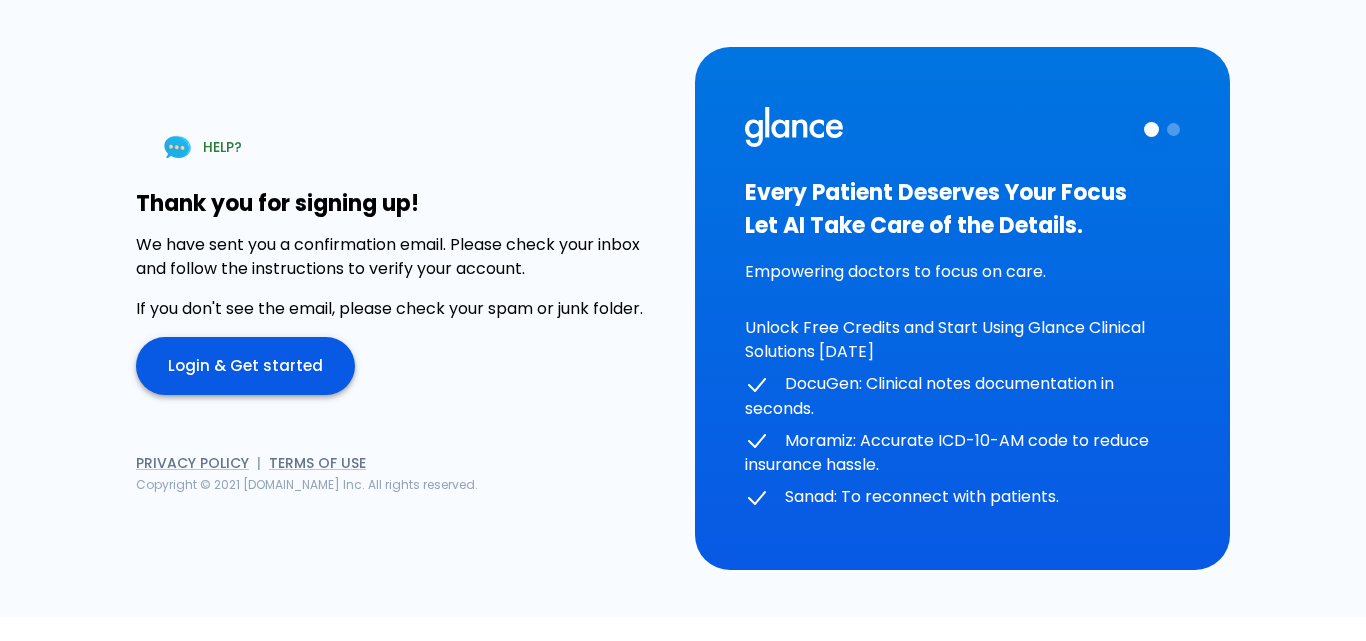 click on "Login & Get started" at bounding box center [245, 366] 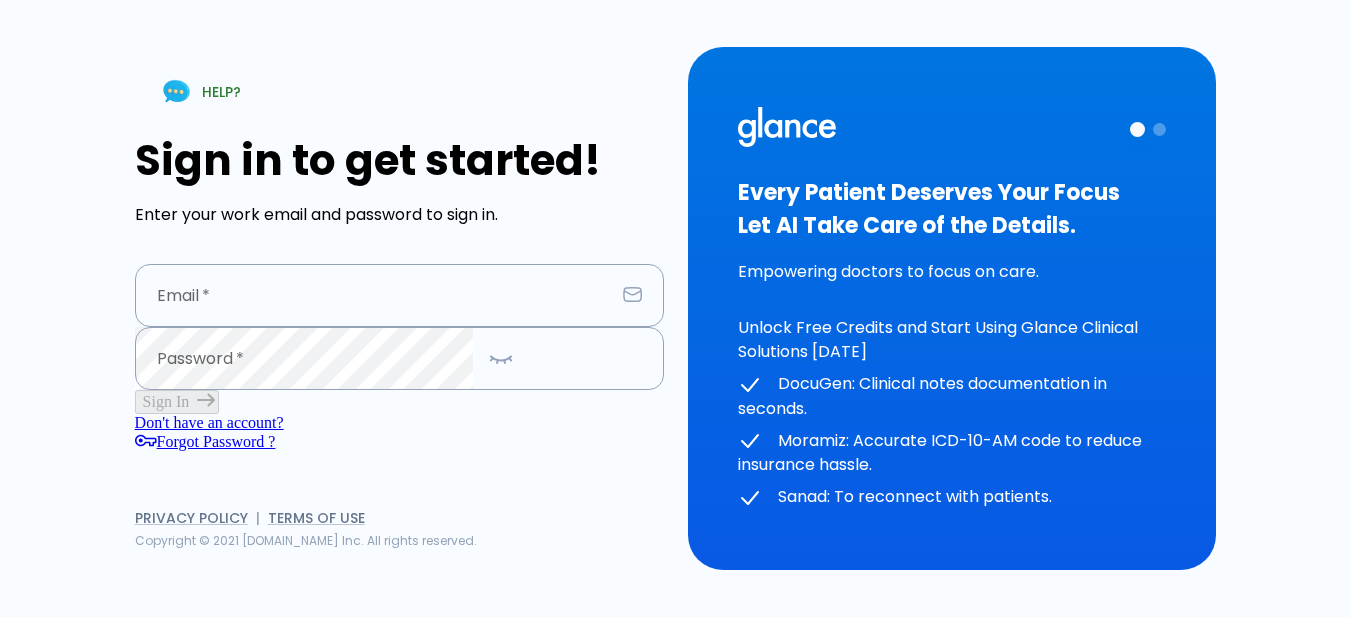 type on "ahmedhassan77@gmail.com" 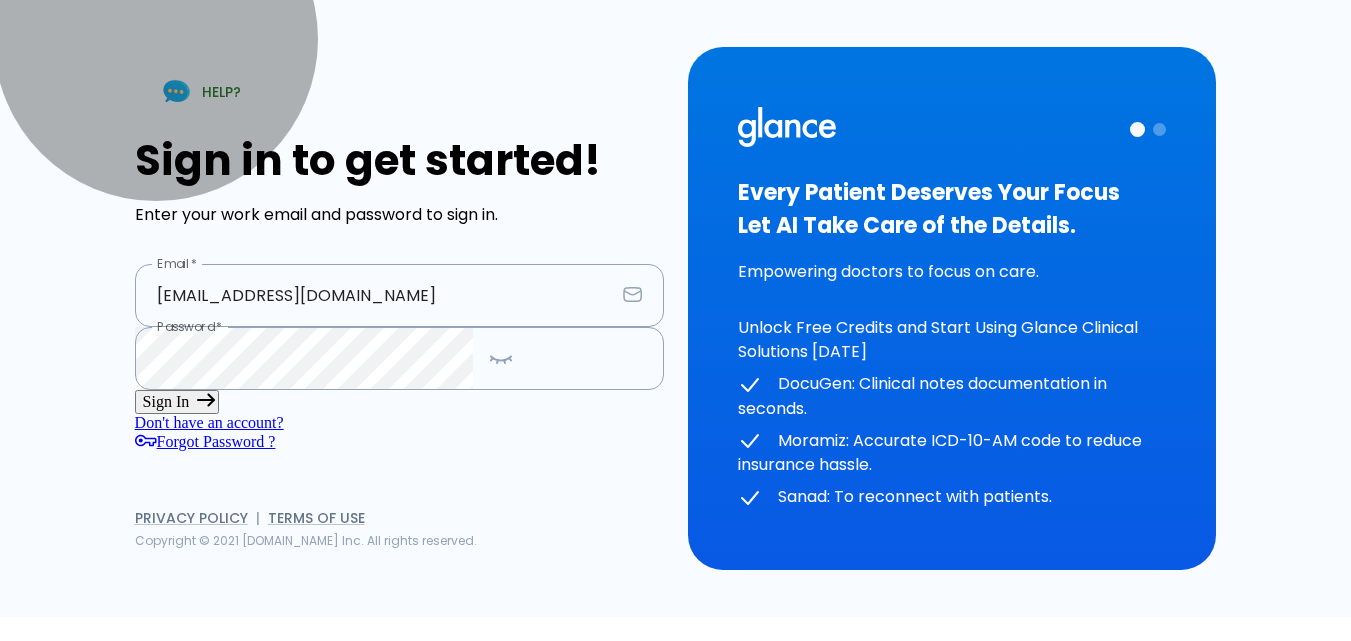 click on "Sign In" at bounding box center [177, 402] 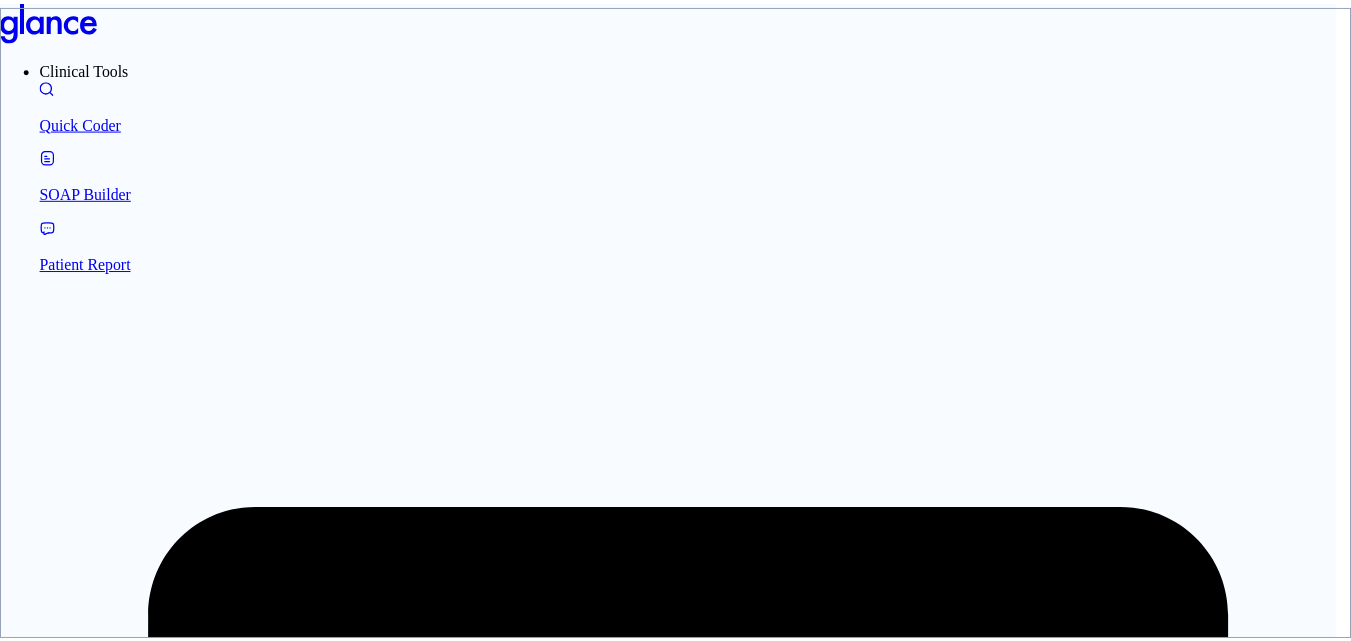 scroll, scrollTop: 131, scrollLeft: 0, axis: vertical 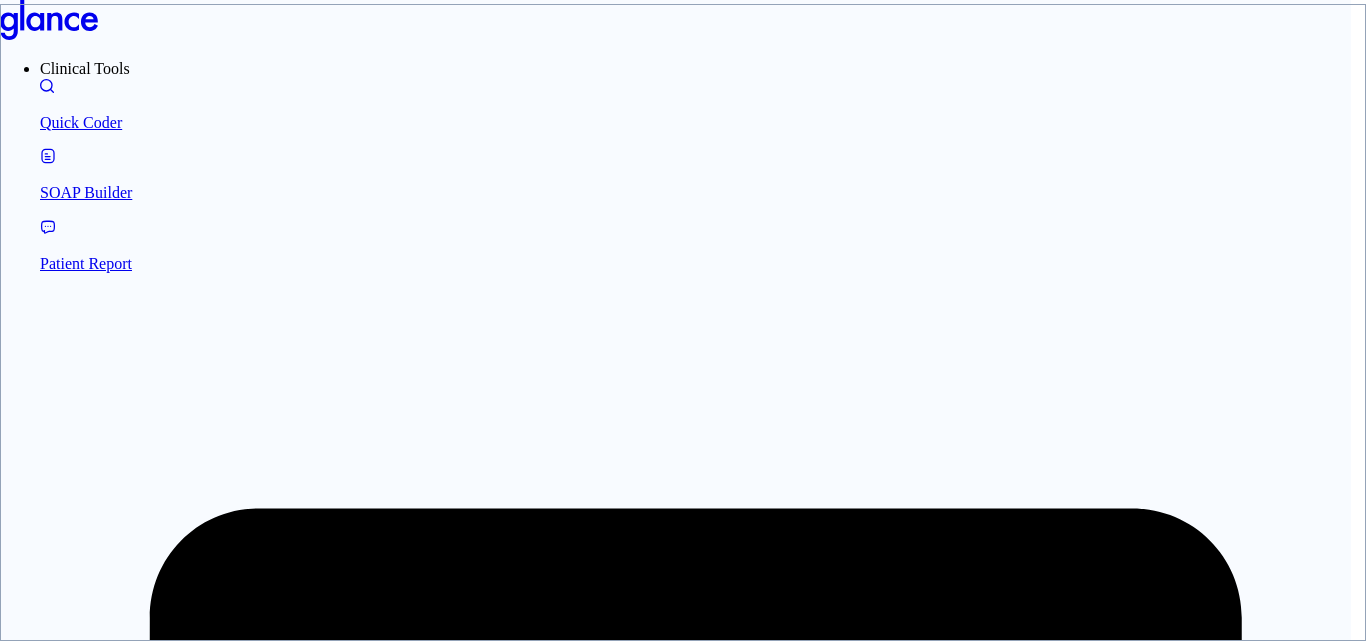 click at bounding box center (100, 7597) 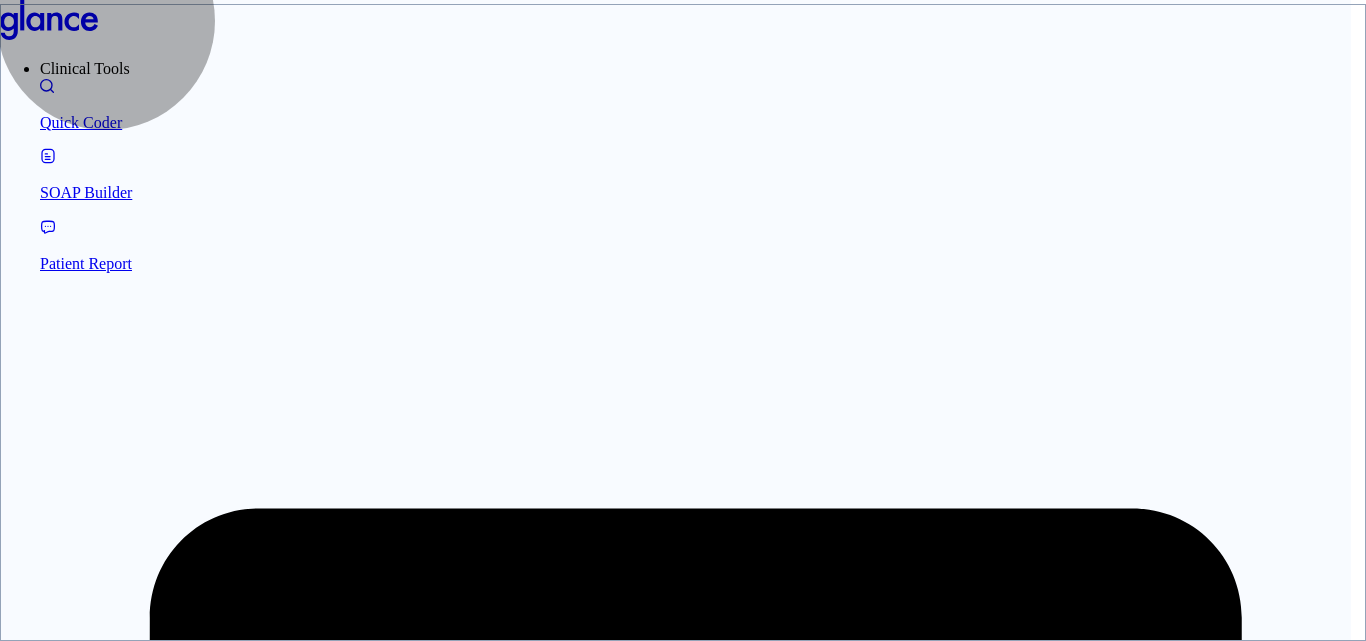 click on "Complete Profile" at bounding box center (63, 7776) 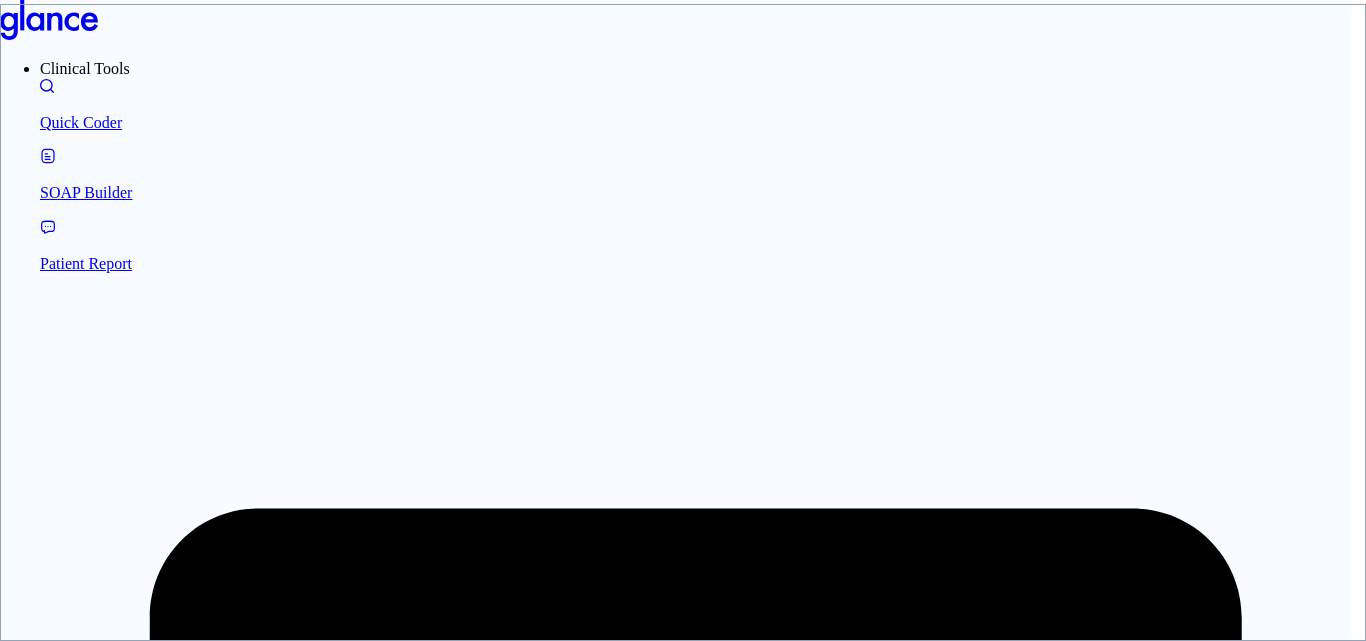 click on "Complete Profile" at bounding box center [63, 7776] 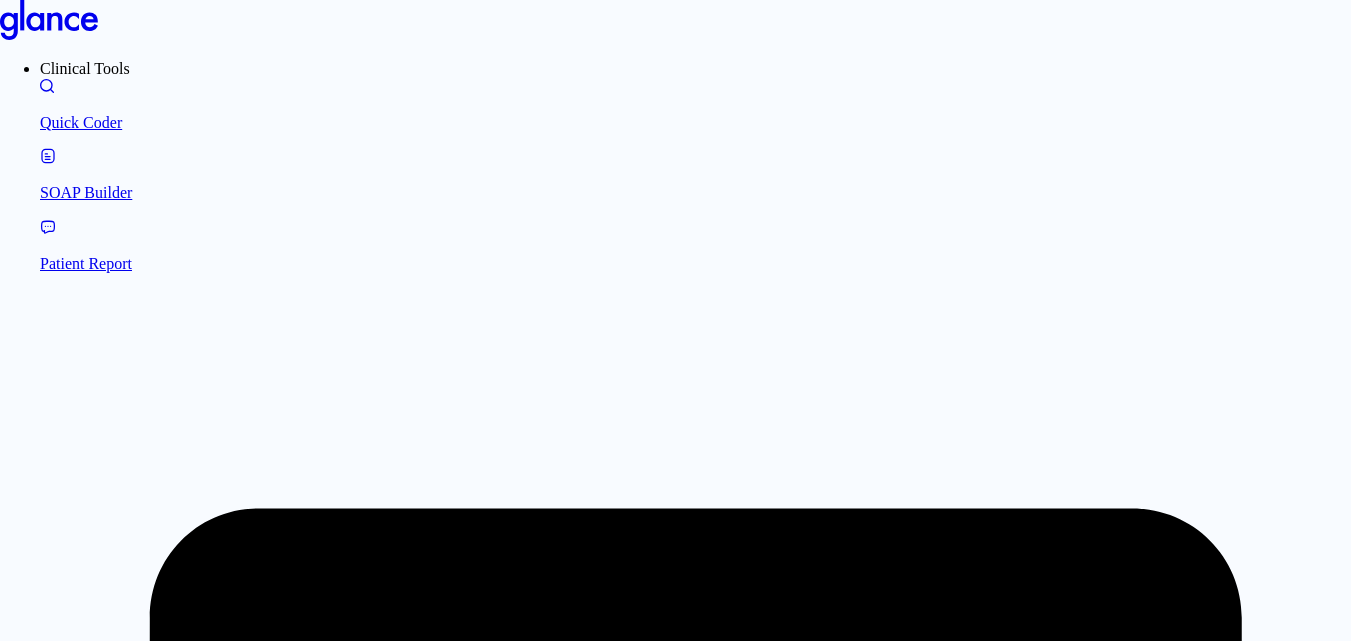 click on "Complete Profile" at bounding box center [63, 7828] 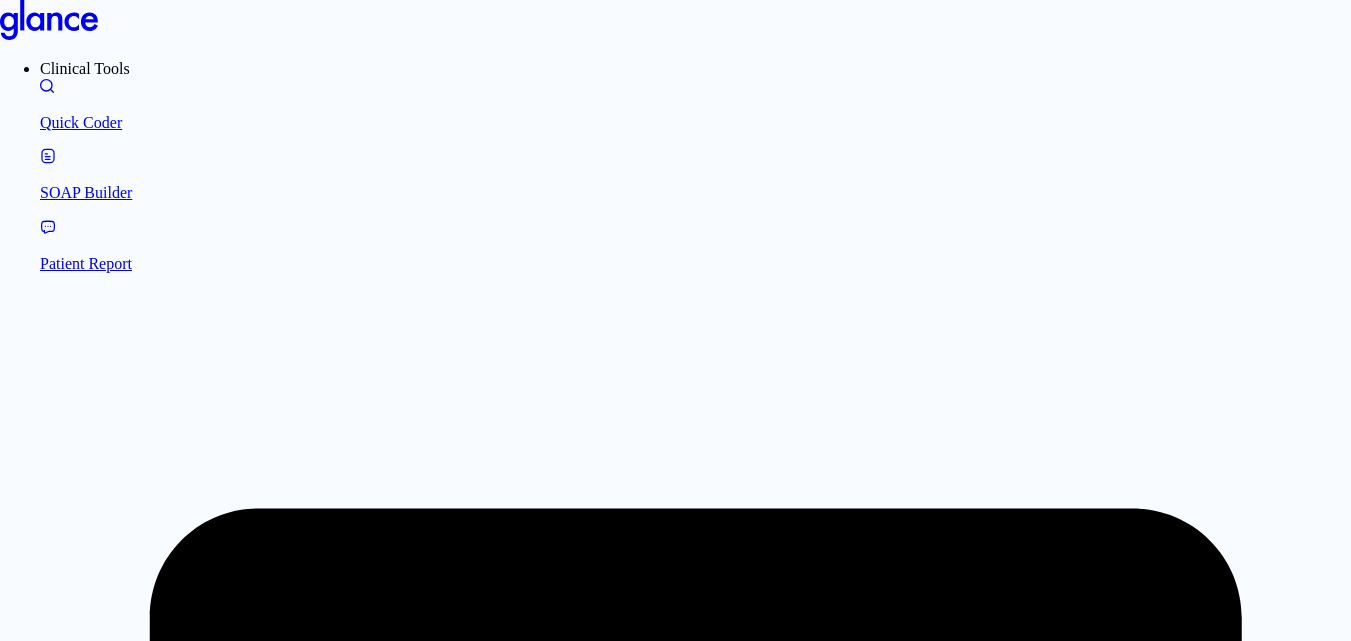 click on "Request Verify Email If you have already verified your email, please refresh the page to continue. Refresh Page Verification Pending Email verification request pending for email   ahmedhassan77@gmail.com , please wait for   4:53  minutes   before requesting a new one. Email   * ahmedhassan77@gmail.com Email  * Send Verification Email Cancel" at bounding box center (675, 5049) 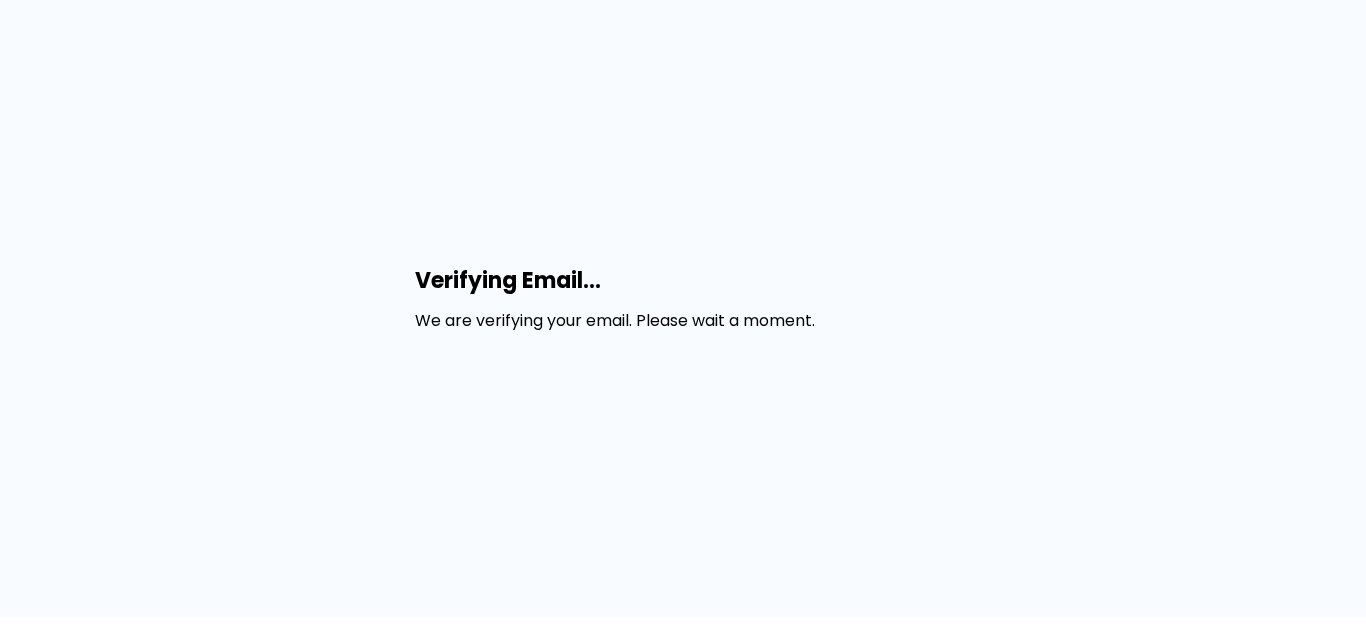 scroll, scrollTop: 0, scrollLeft: 0, axis: both 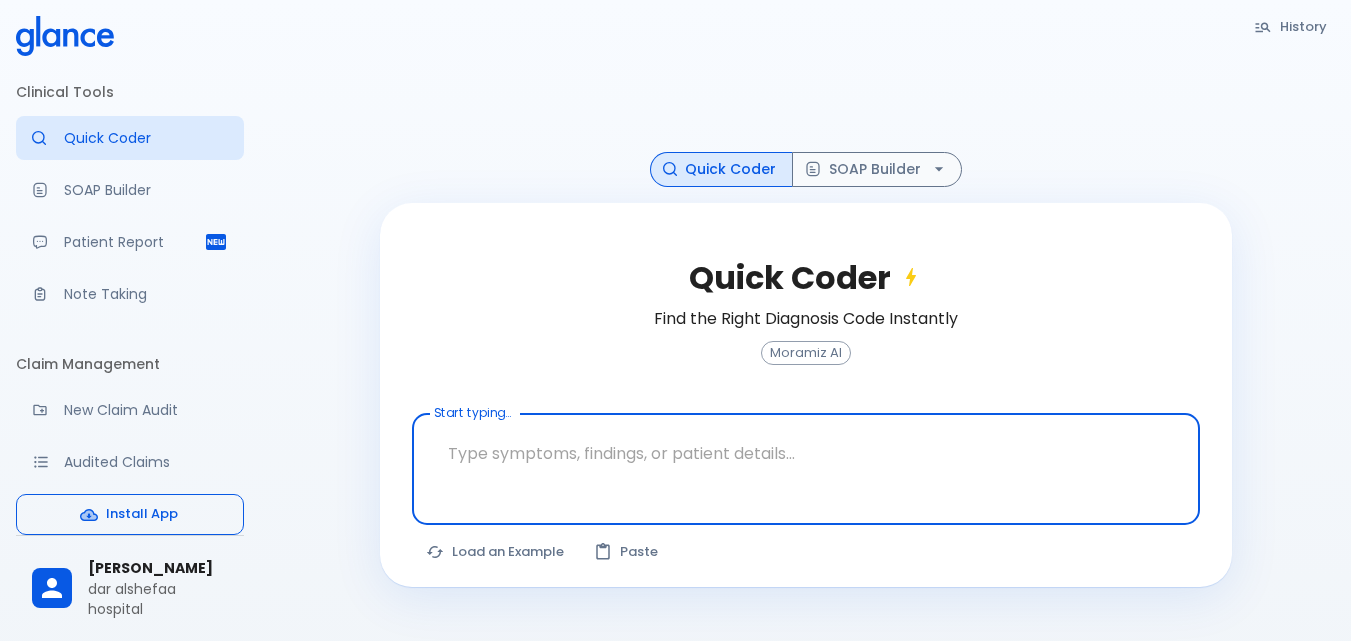 click on "Install App" at bounding box center [130, 514] 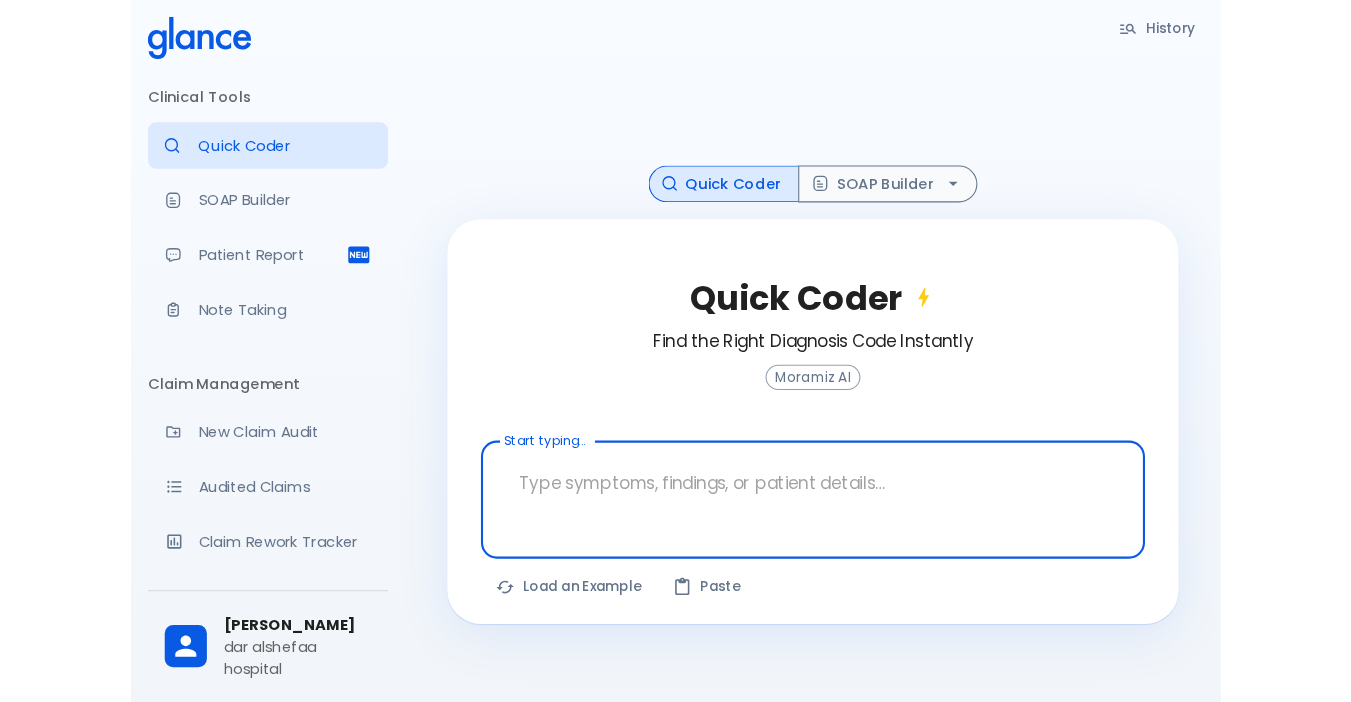 scroll, scrollTop: 0, scrollLeft: 0, axis: both 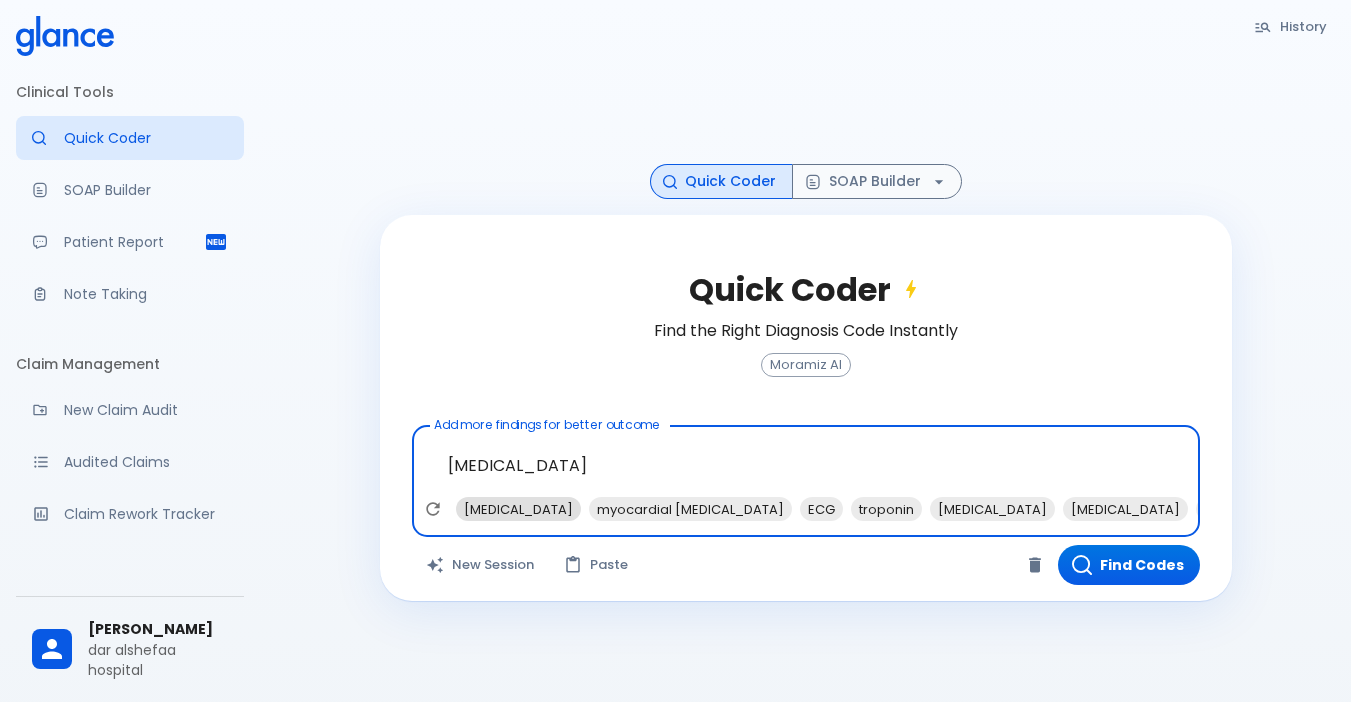 type on "[MEDICAL_DATA]" 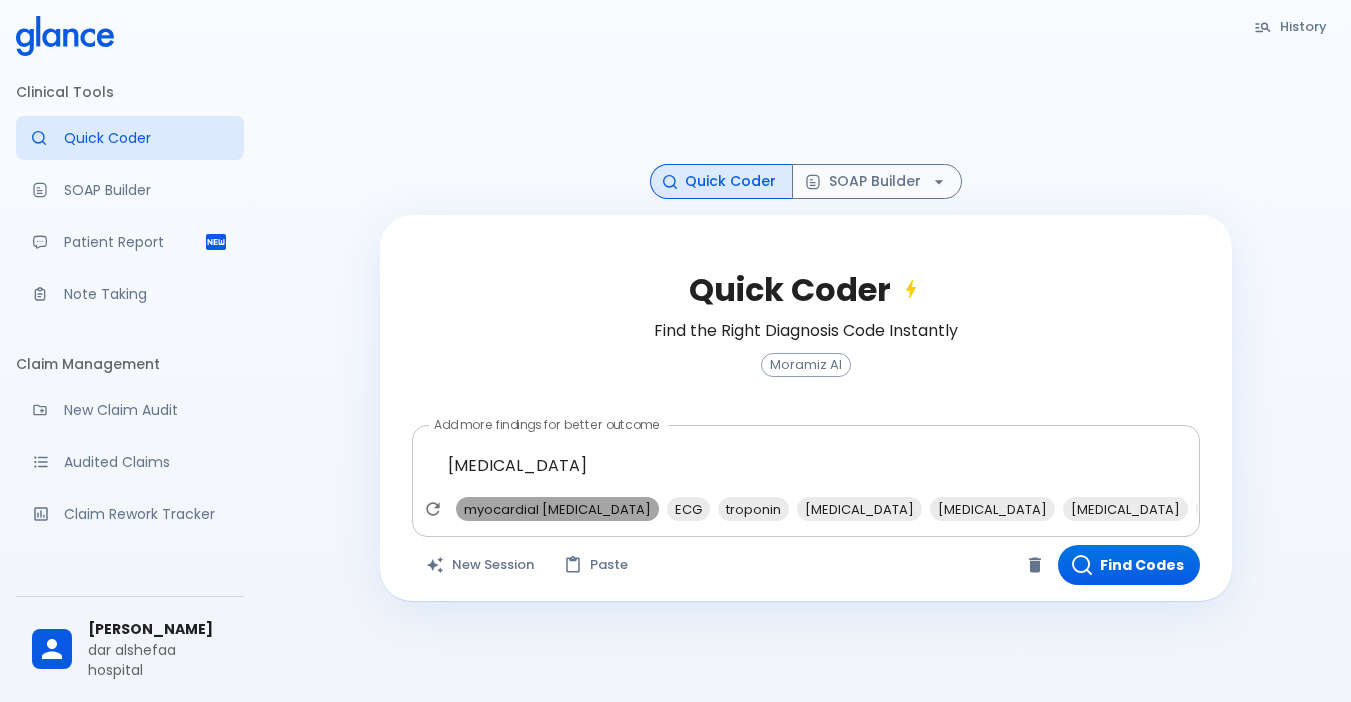 click on "myocardial [MEDICAL_DATA]" at bounding box center [557, 509] 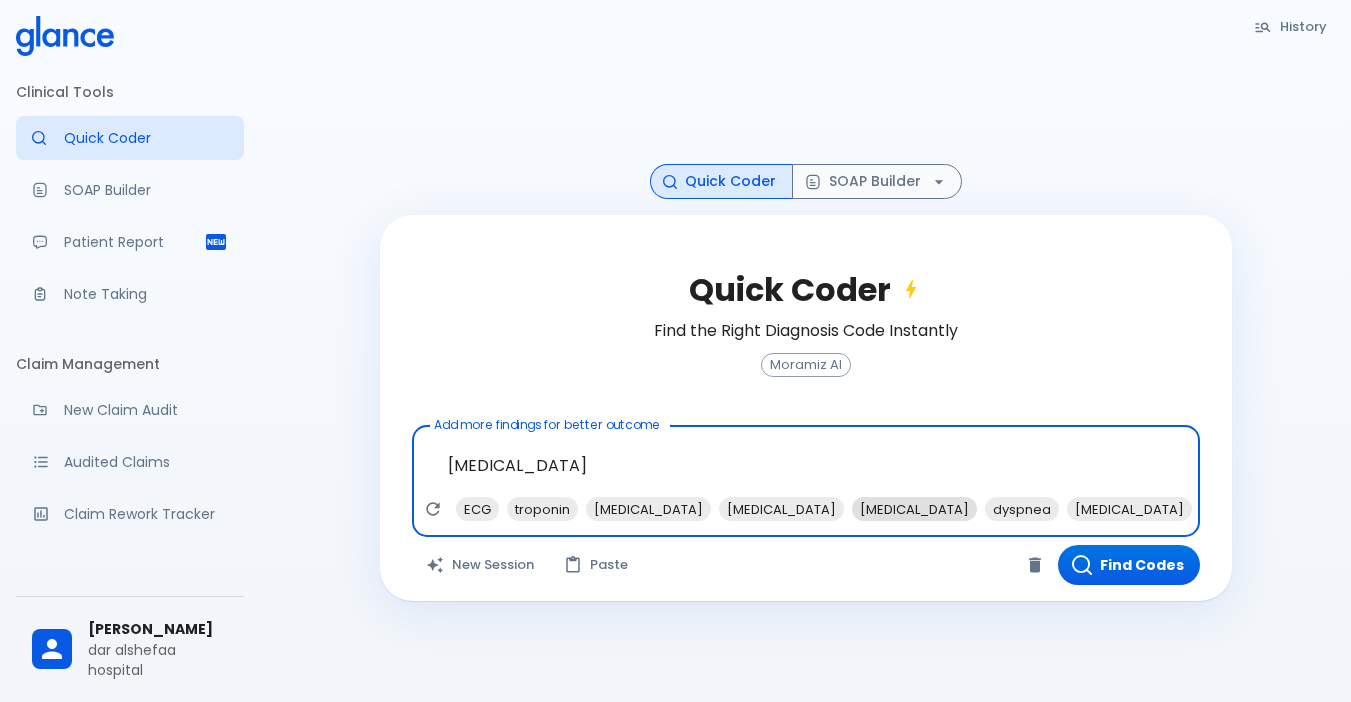 click on "[MEDICAL_DATA]" at bounding box center (914, 509) 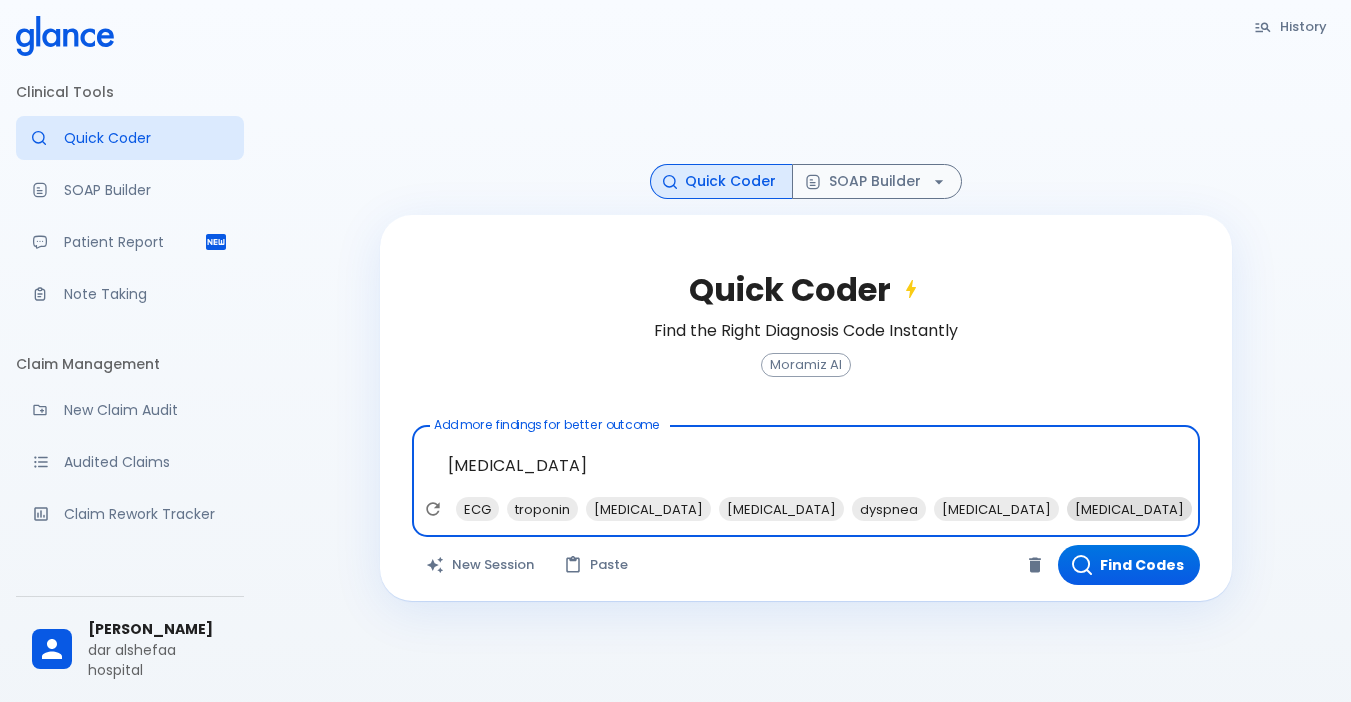 click on "[MEDICAL_DATA]" at bounding box center (1129, 509) 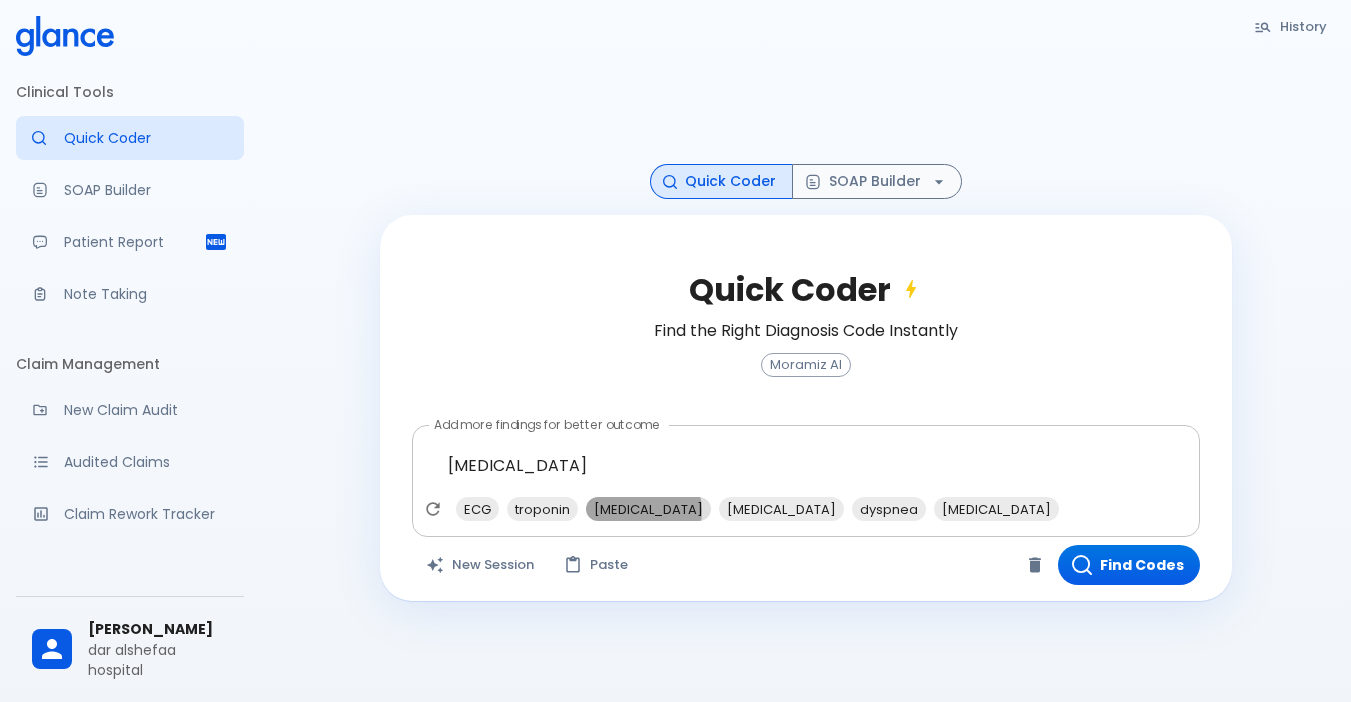 click on "[MEDICAL_DATA]" at bounding box center (648, 509) 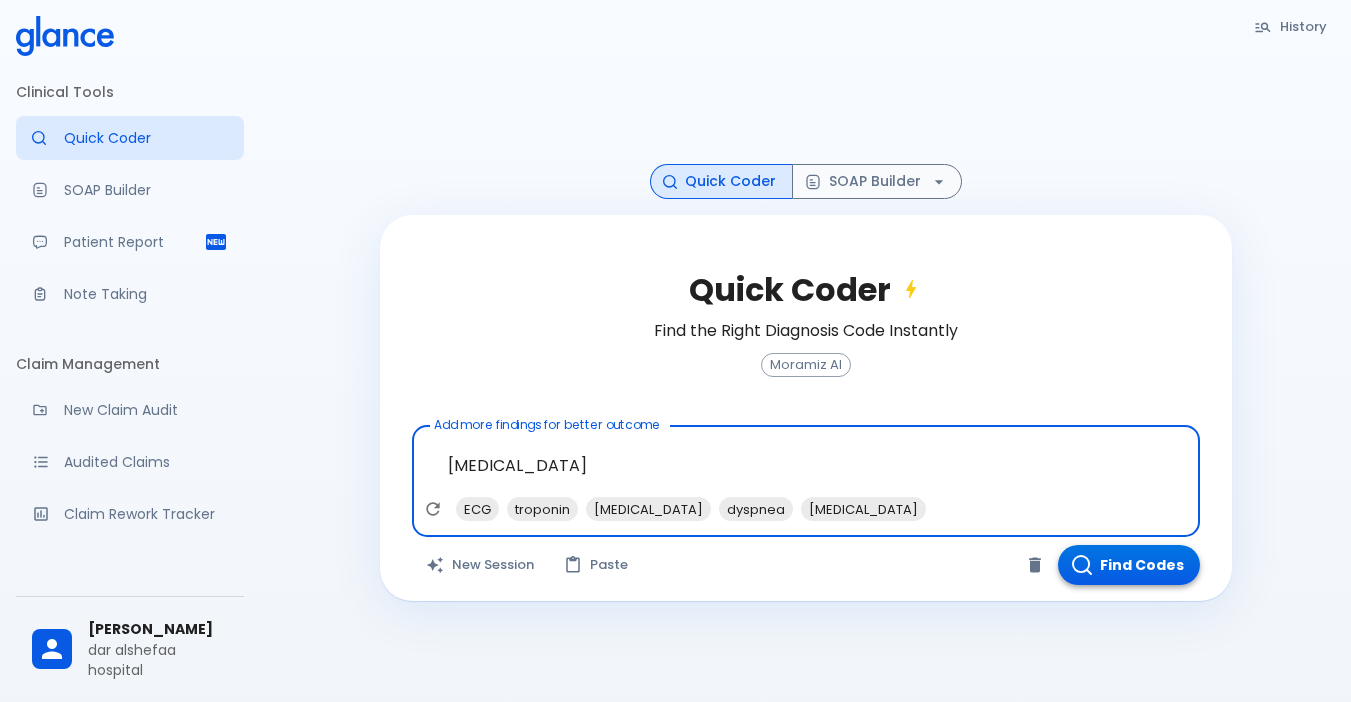click on "Find Codes" at bounding box center (1129, 565) 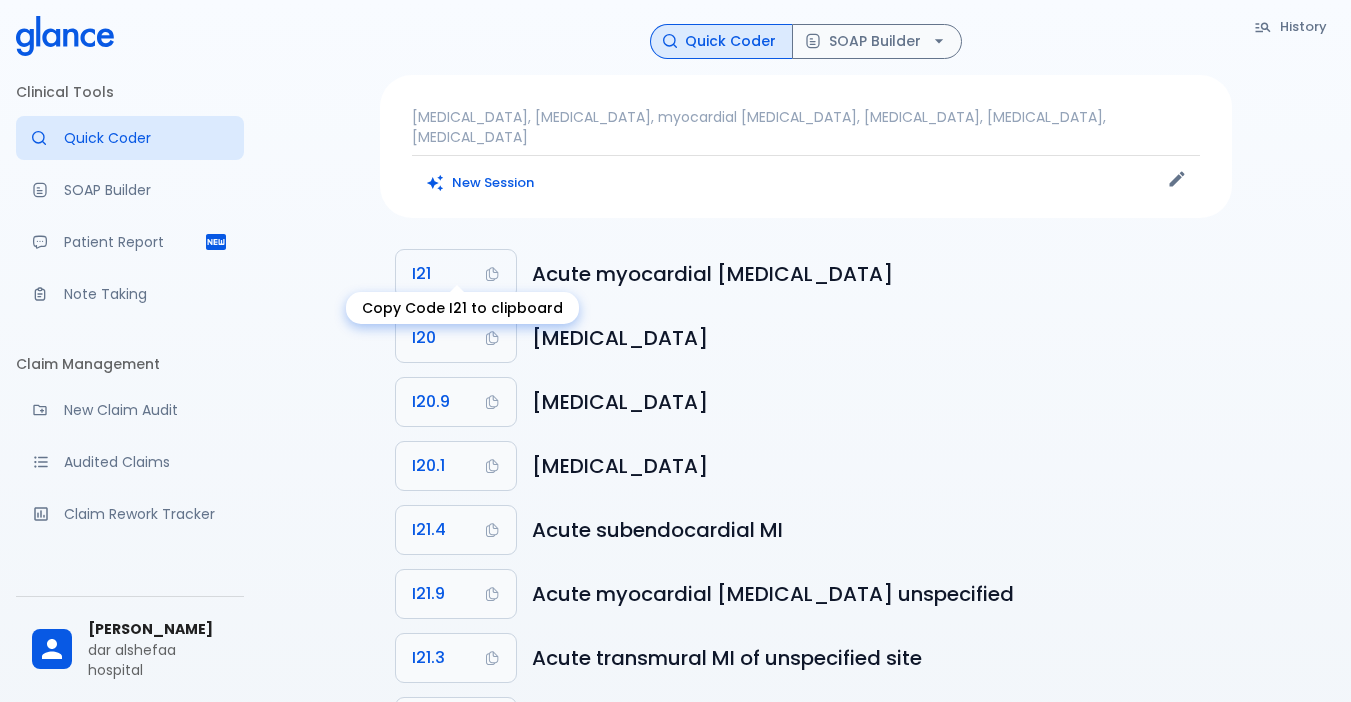 click on "I21" at bounding box center [456, 274] 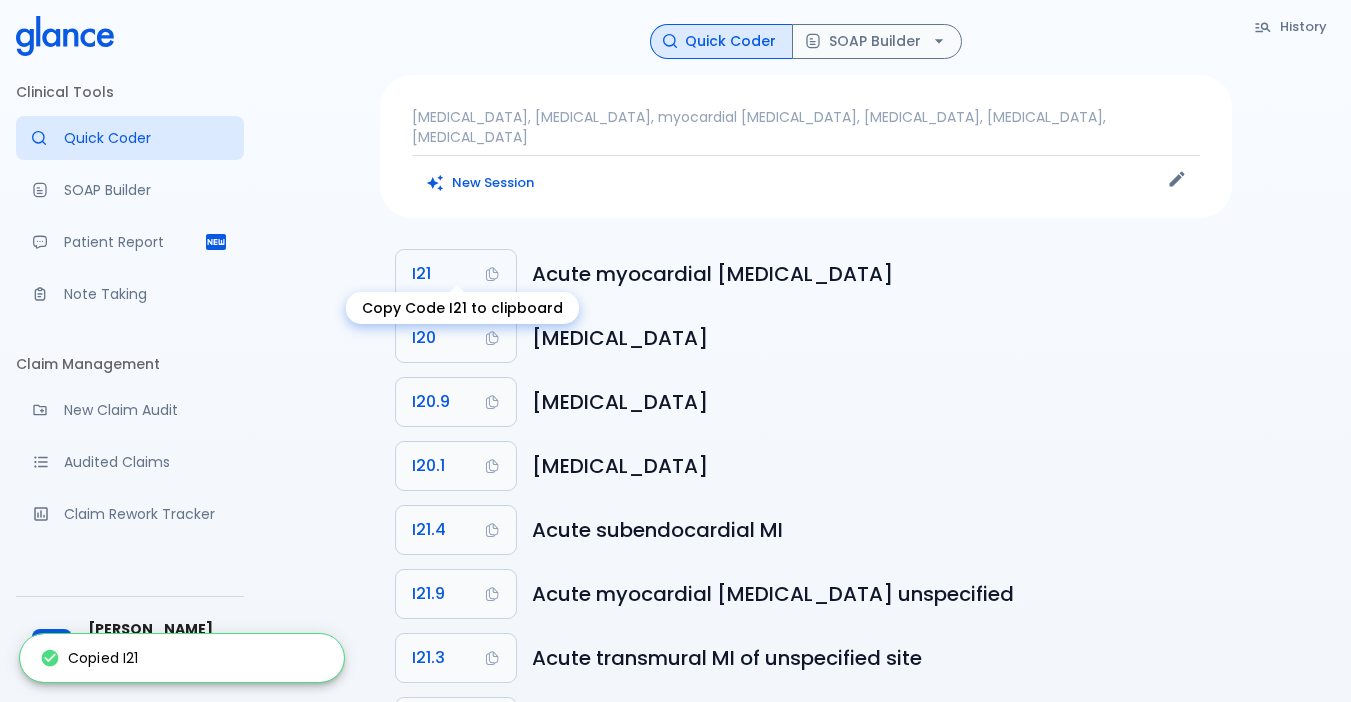 click on "I21" at bounding box center (456, 274) 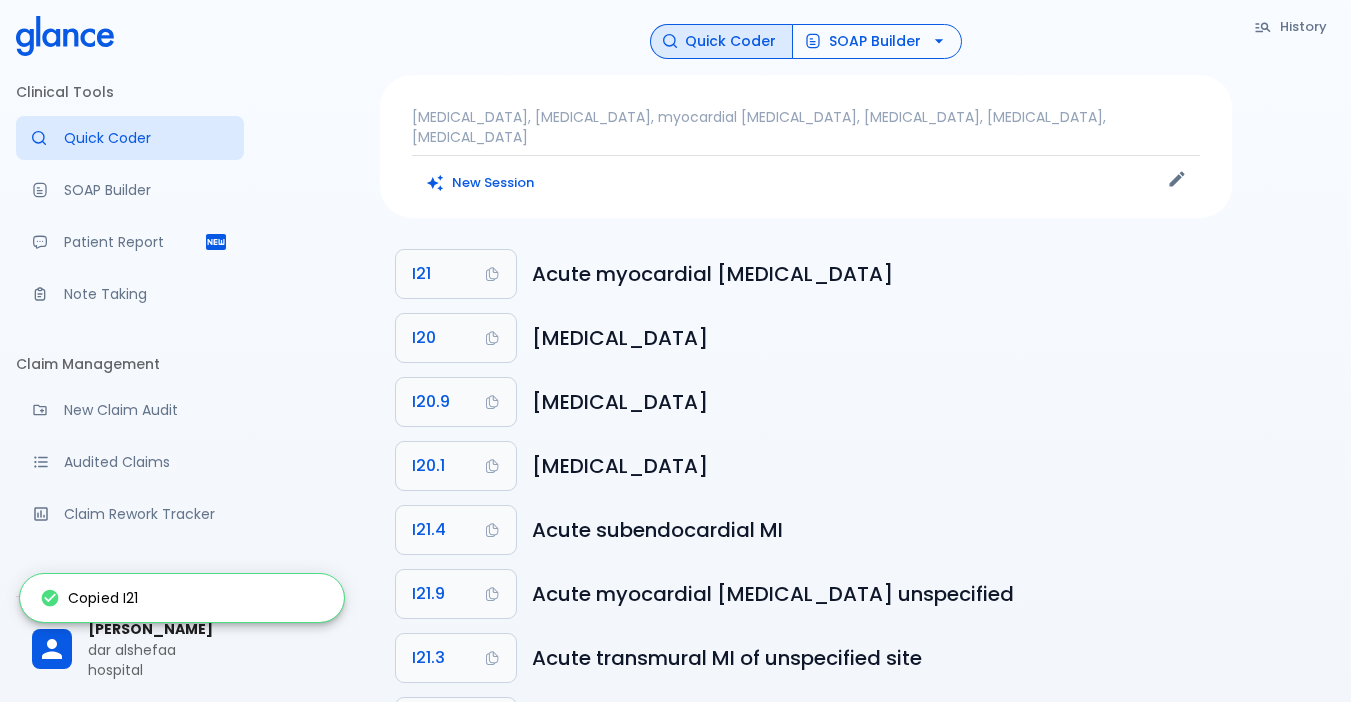 click on "SOAP Builder" at bounding box center (877, 41) 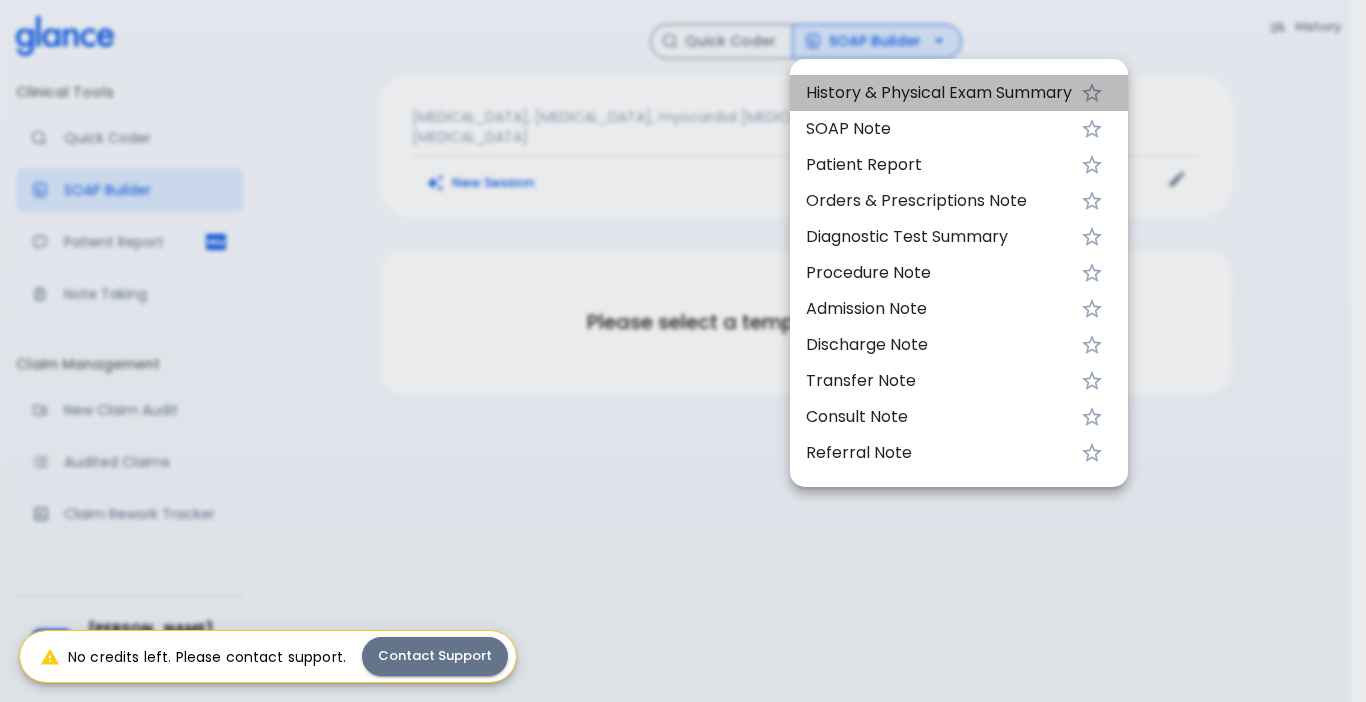 click on "History & Physical Exam Summary" at bounding box center (939, 93) 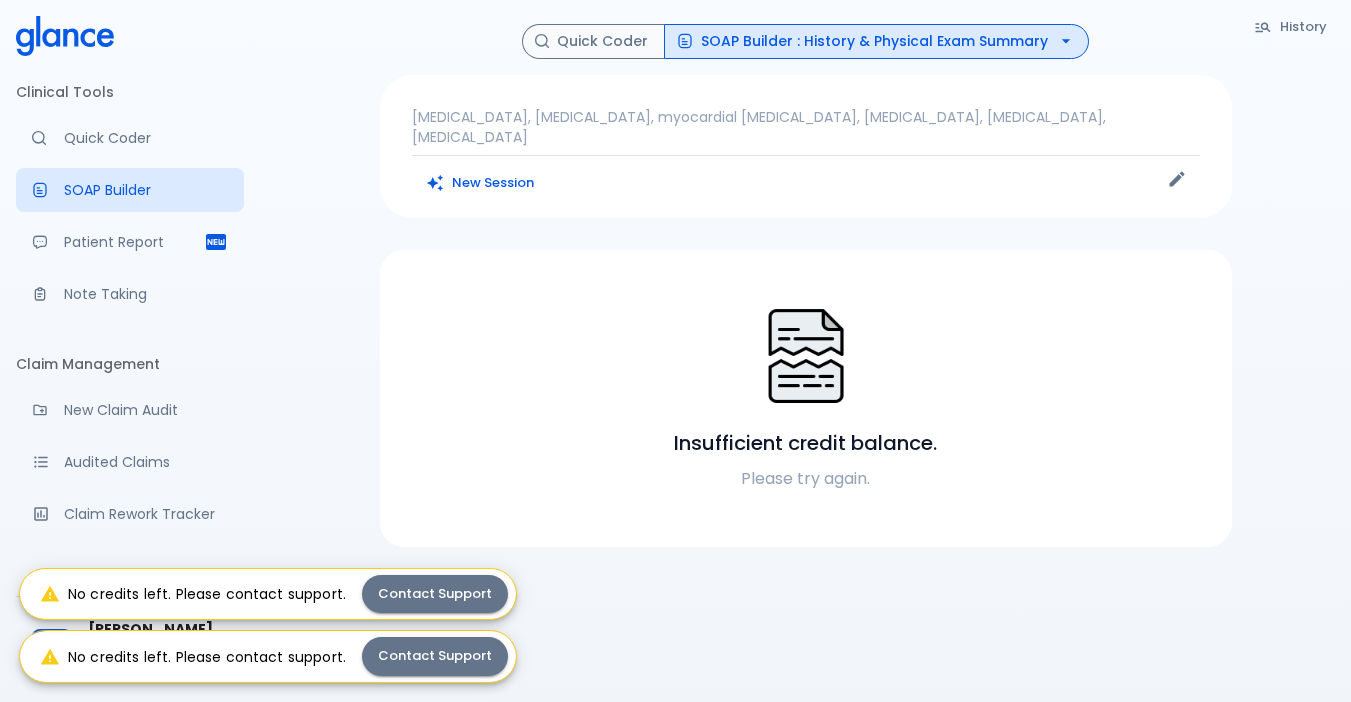 click on "Note Taking" at bounding box center (146, 294) 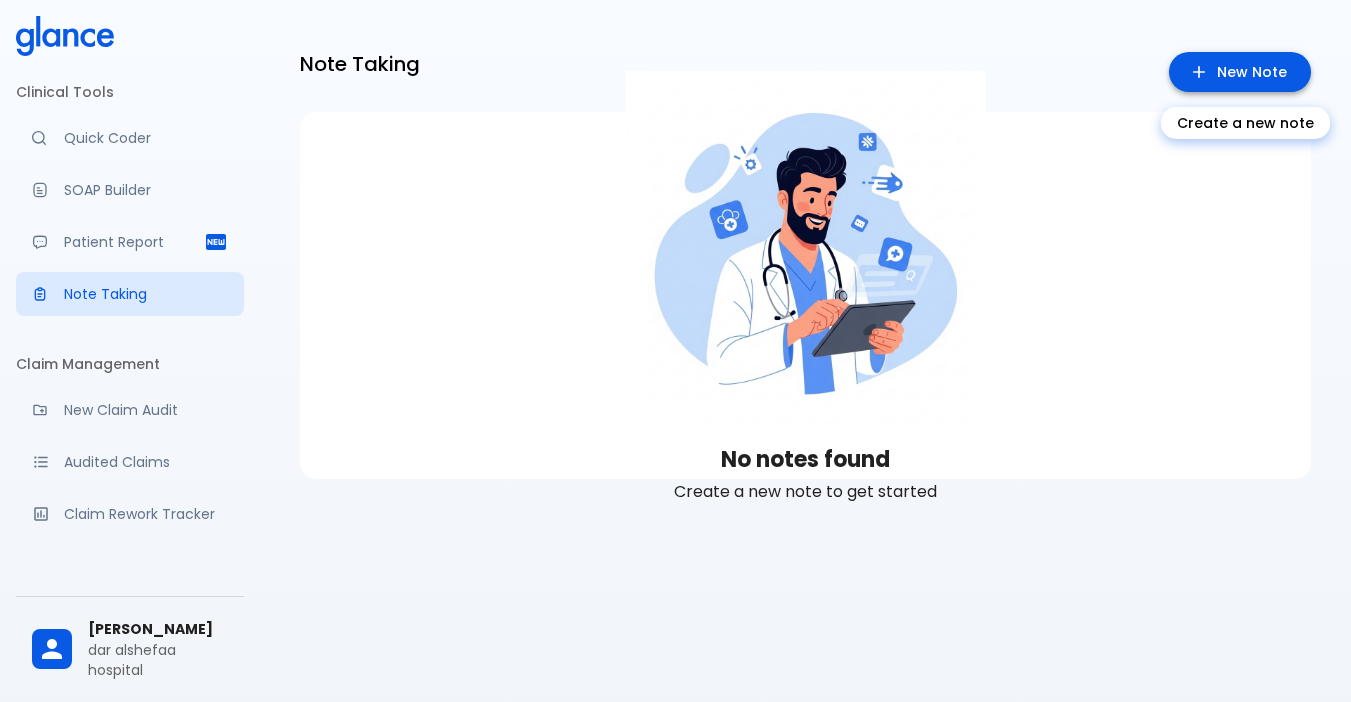 click 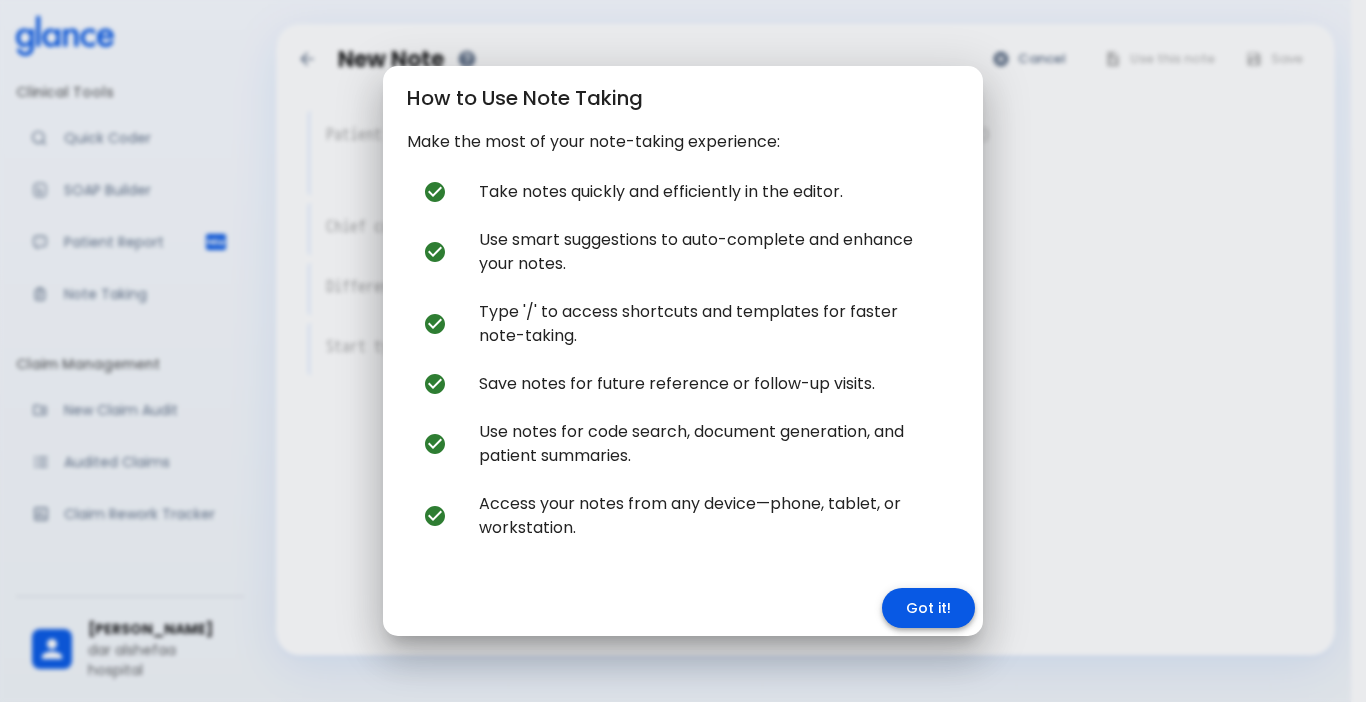click on "Got it!" at bounding box center (928, 608) 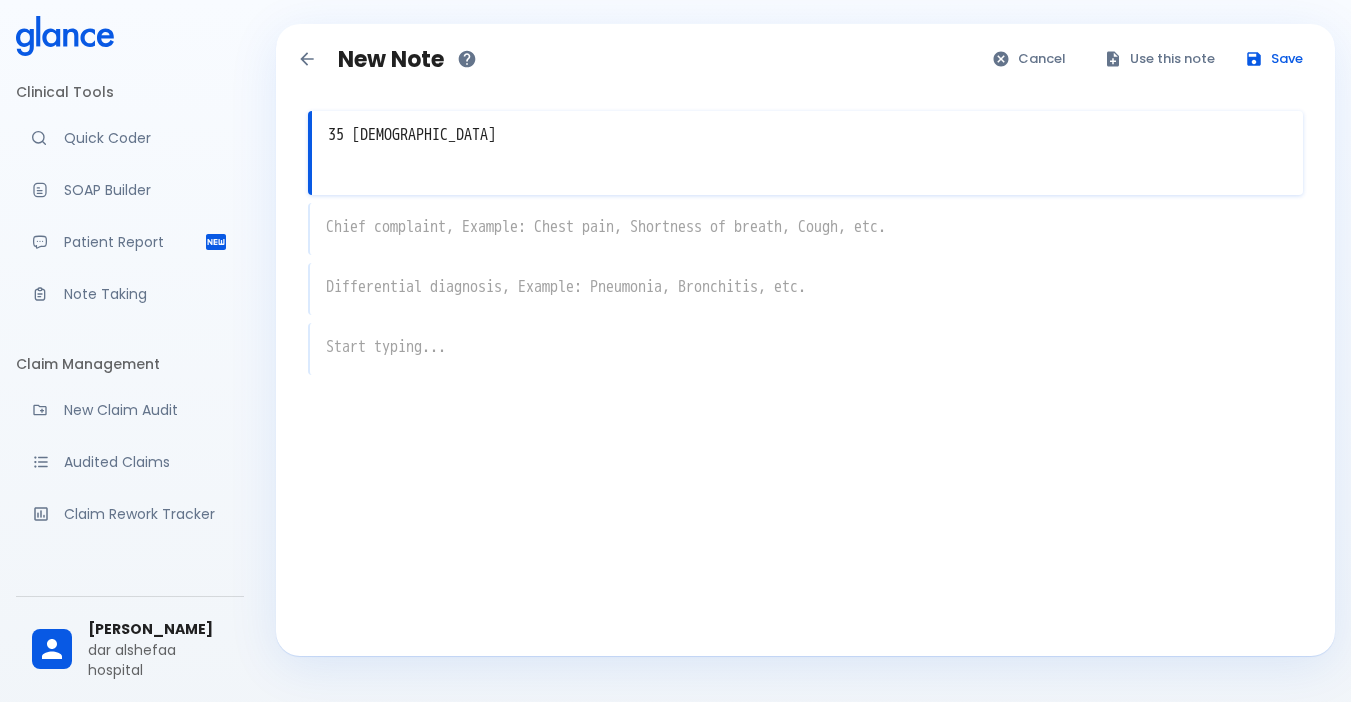 type on "35 [DEMOGRAPHIC_DATA]" 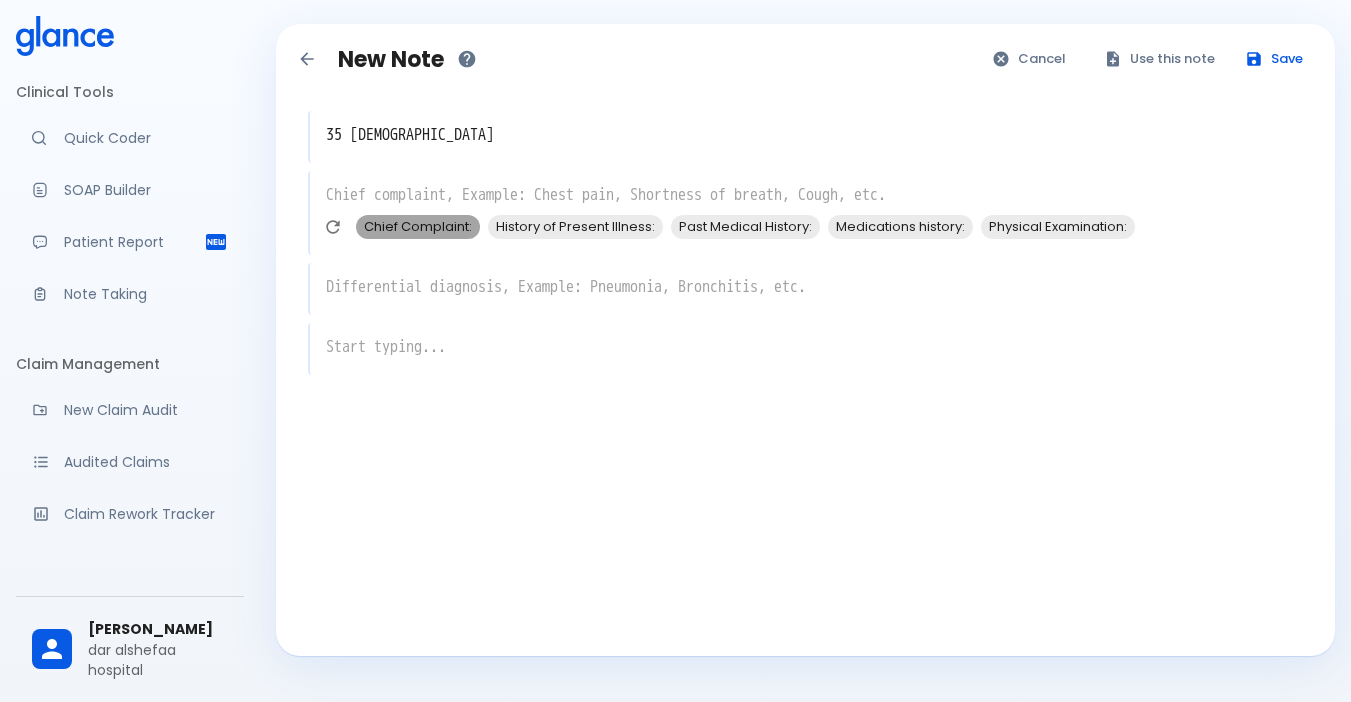 click on "Chief Complaint:" at bounding box center (418, 226) 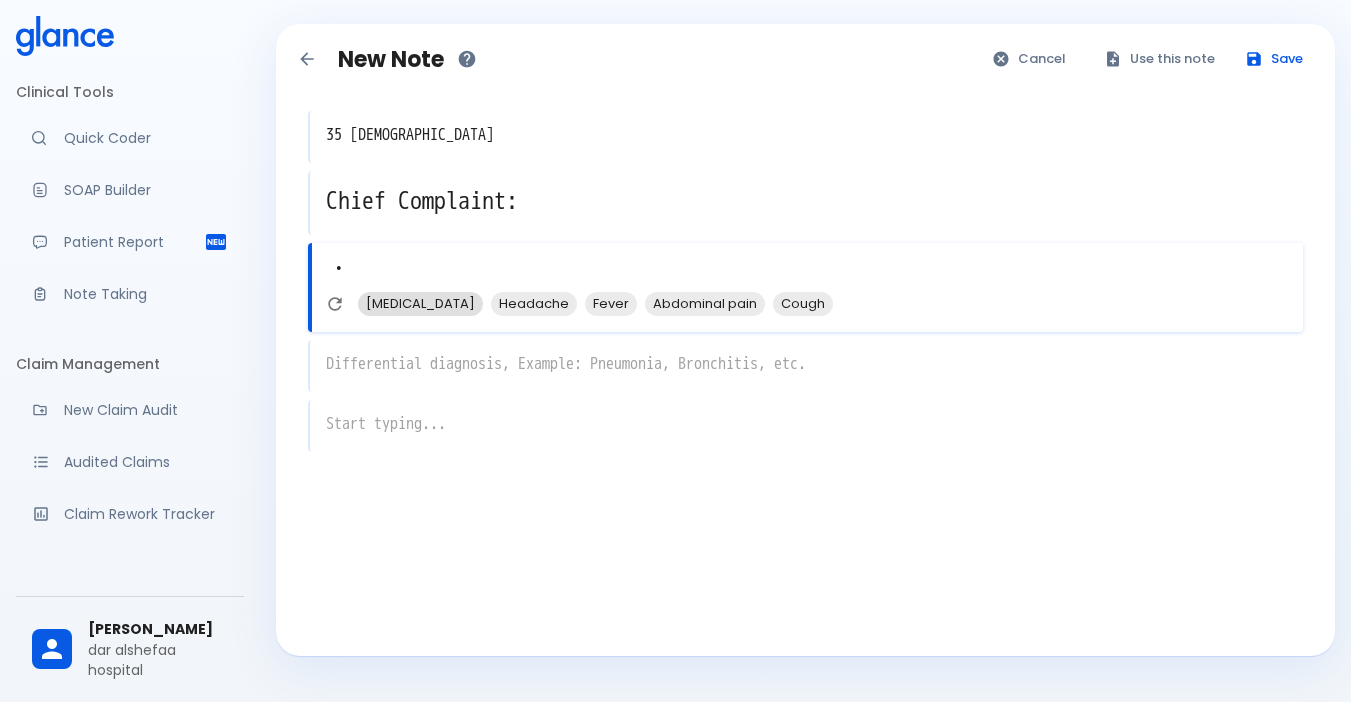 click on "[MEDICAL_DATA]" at bounding box center [420, 303] 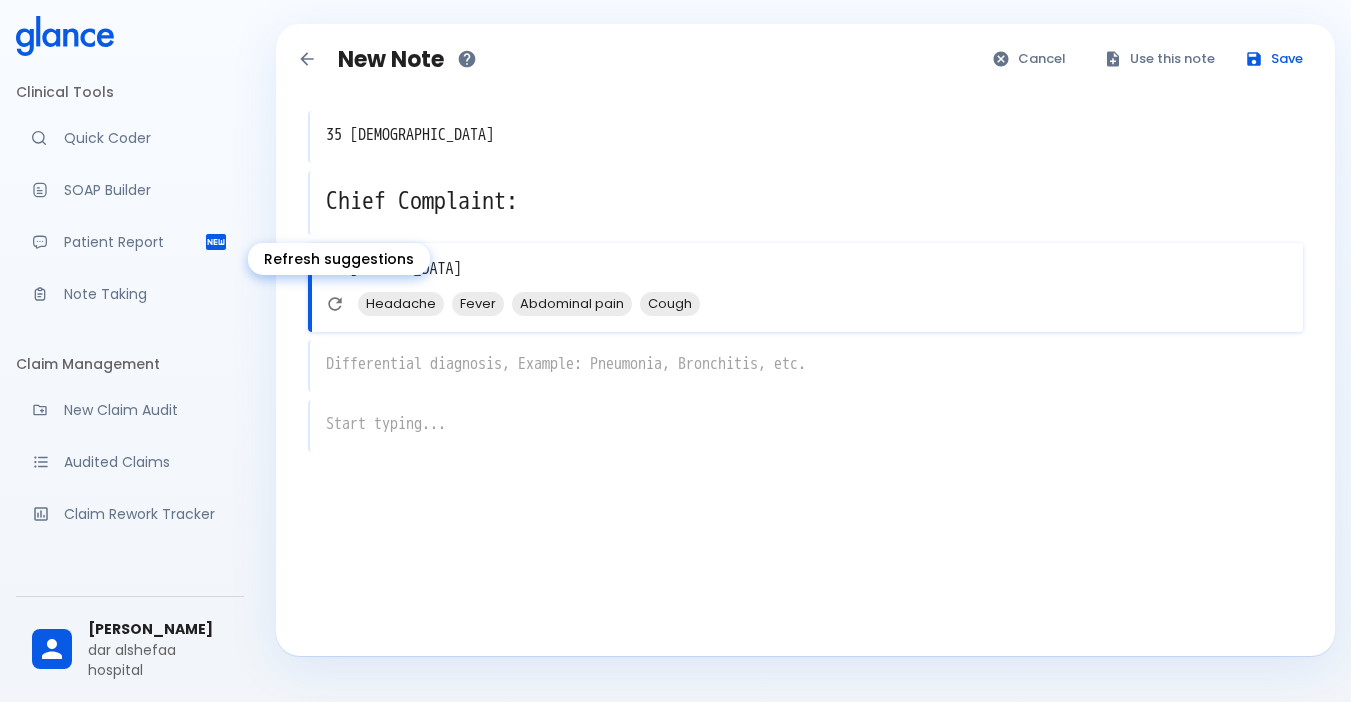 click 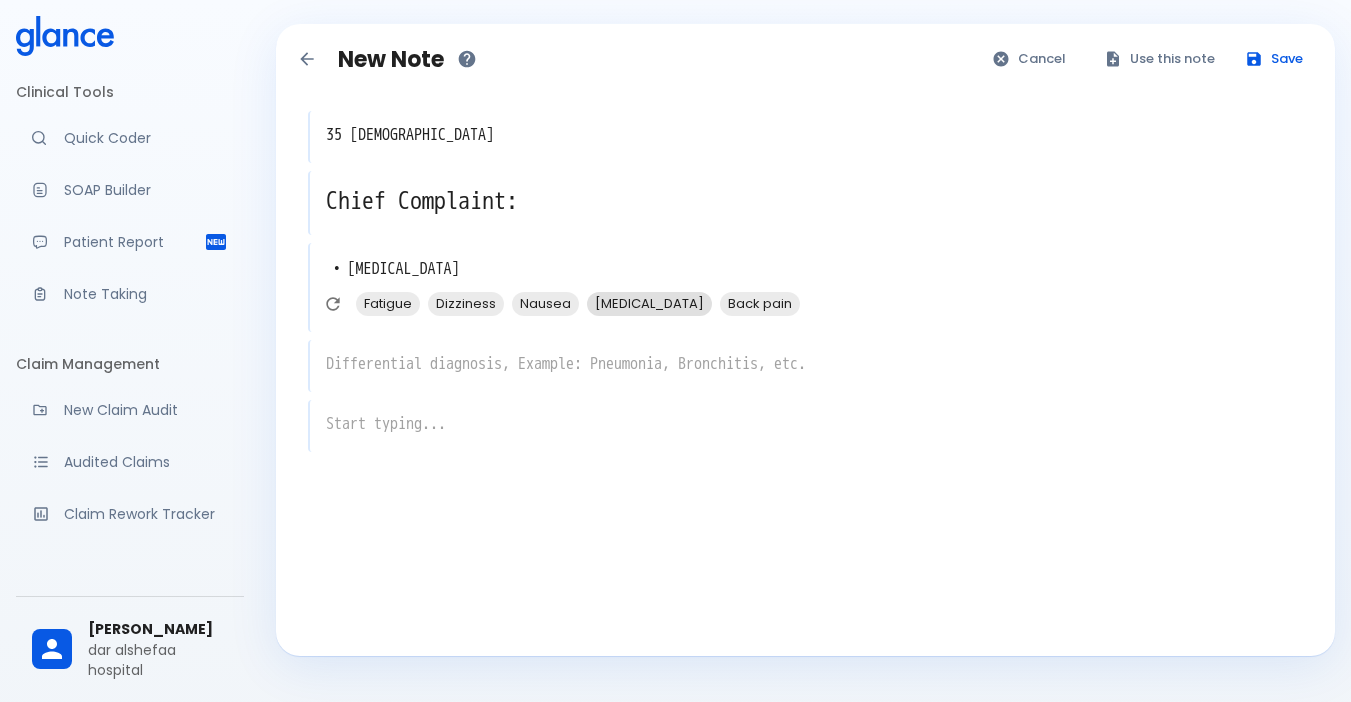 click on "[MEDICAL_DATA]" at bounding box center (649, 303) 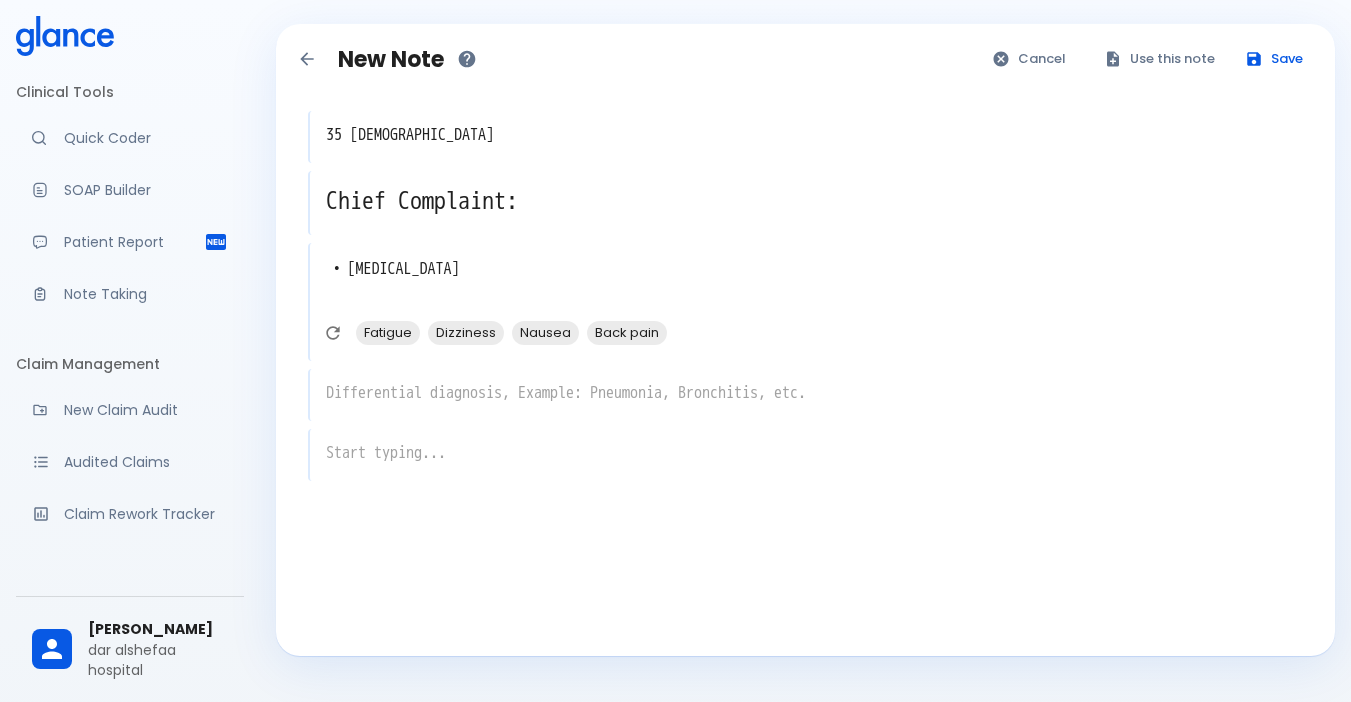 type on "• [MEDICAL_DATA]
• [MEDICAL_DATA]" 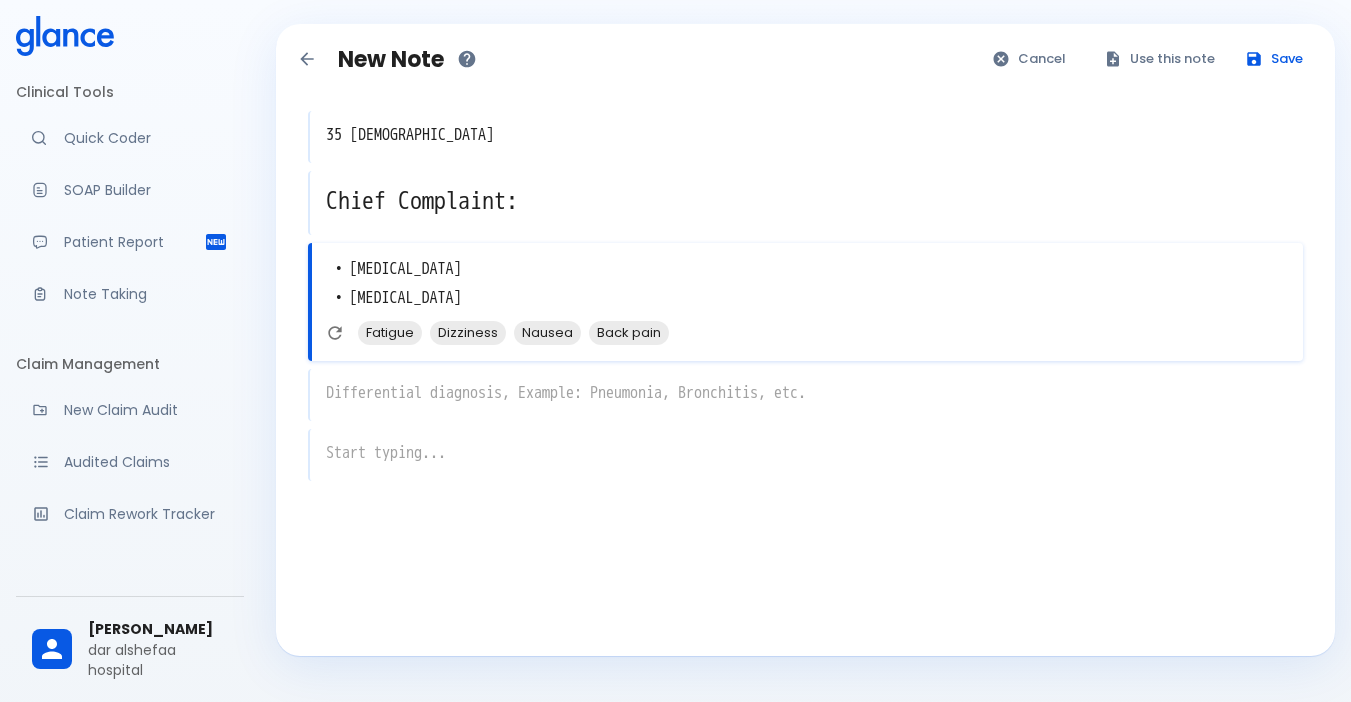 click on "x" at bounding box center [805, 395] 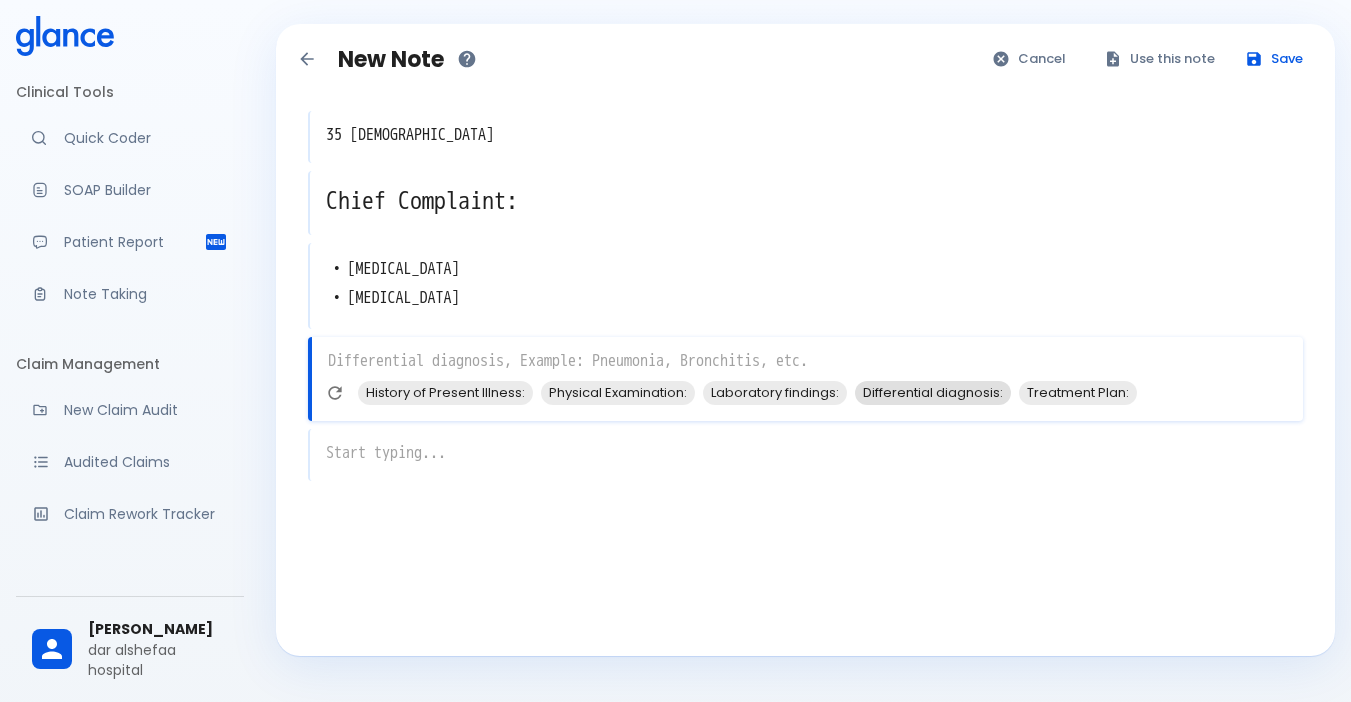 click on "Differential diagnosis:" at bounding box center [933, 392] 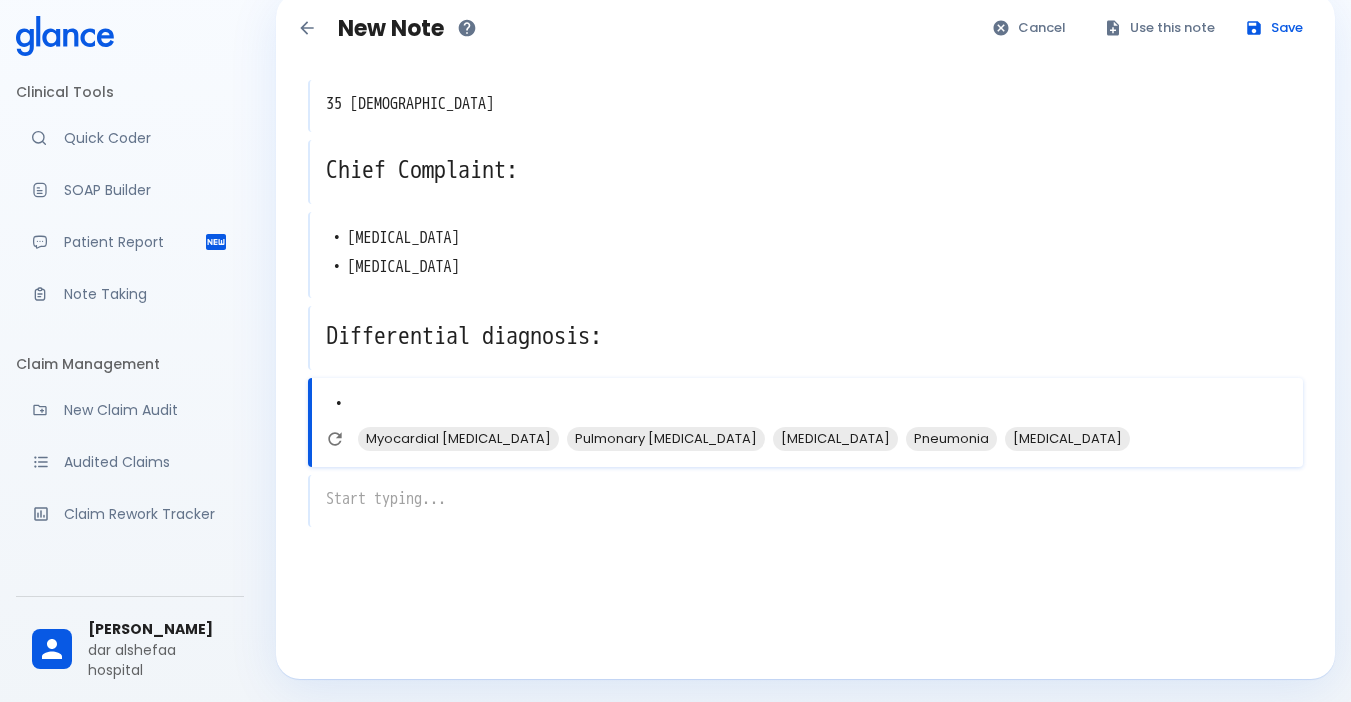 scroll, scrollTop: 48, scrollLeft: 0, axis: vertical 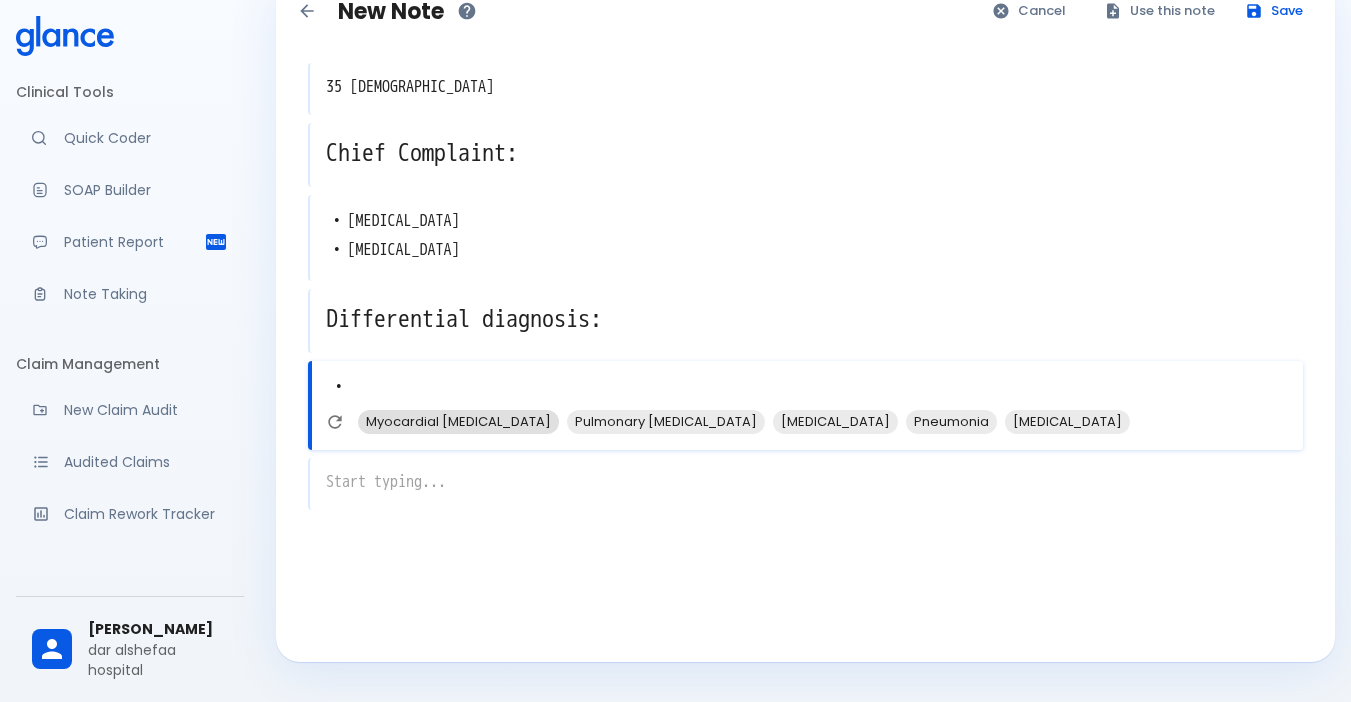 click on "Myocardial [MEDICAL_DATA]" at bounding box center [458, 421] 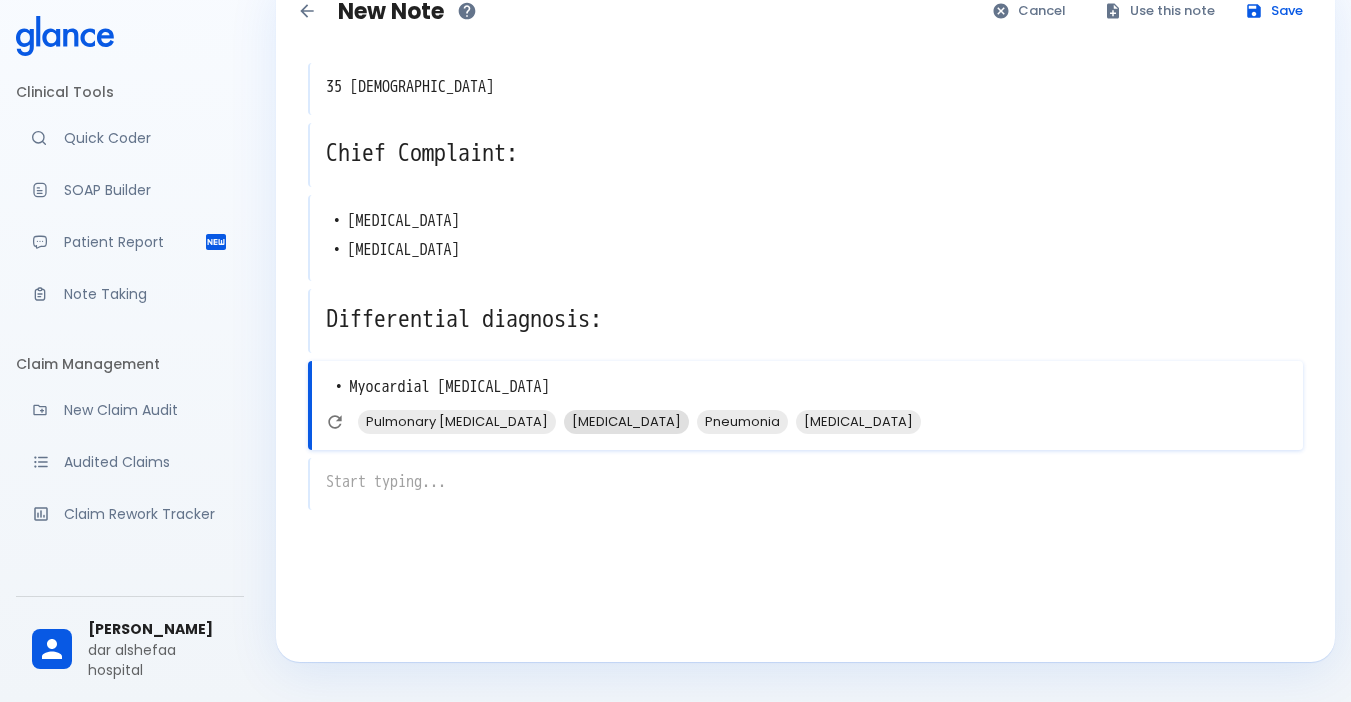click on "[MEDICAL_DATA]" at bounding box center [626, 421] 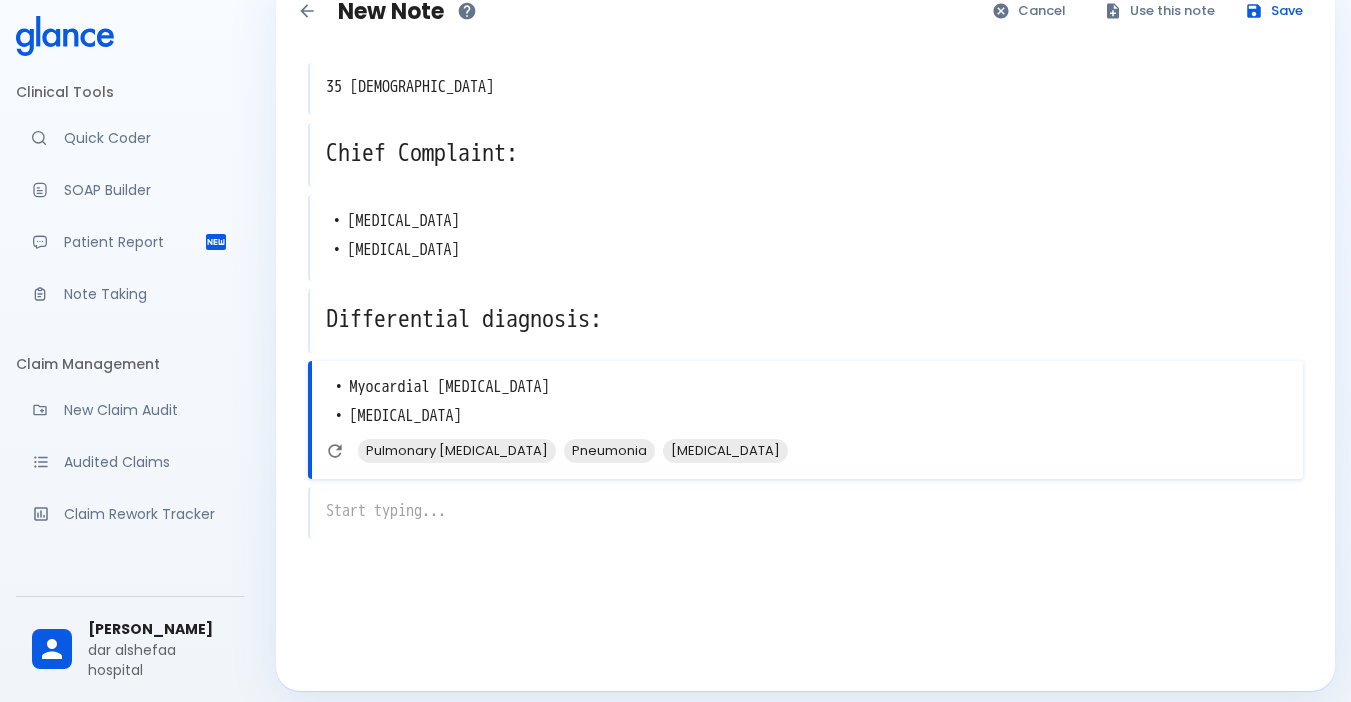 click on "x" at bounding box center (805, 513) 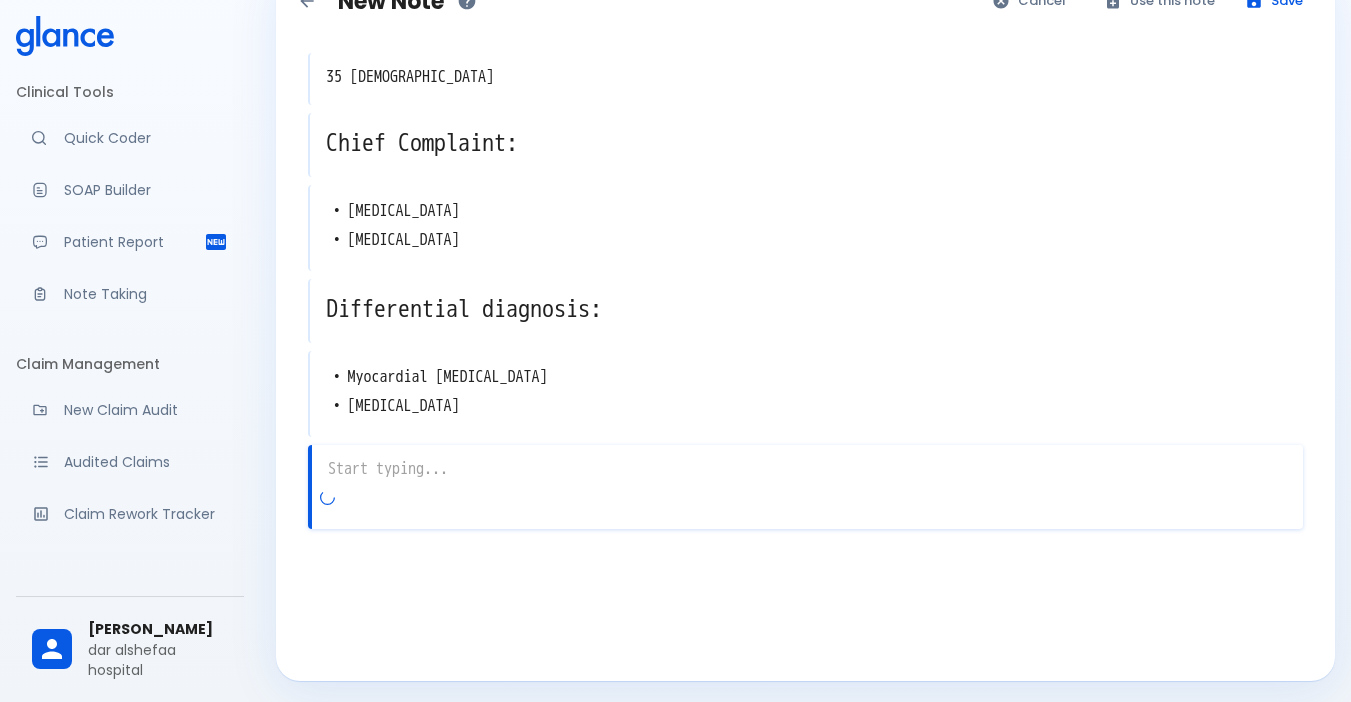 scroll, scrollTop: 61, scrollLeft: 0, axis: vertical 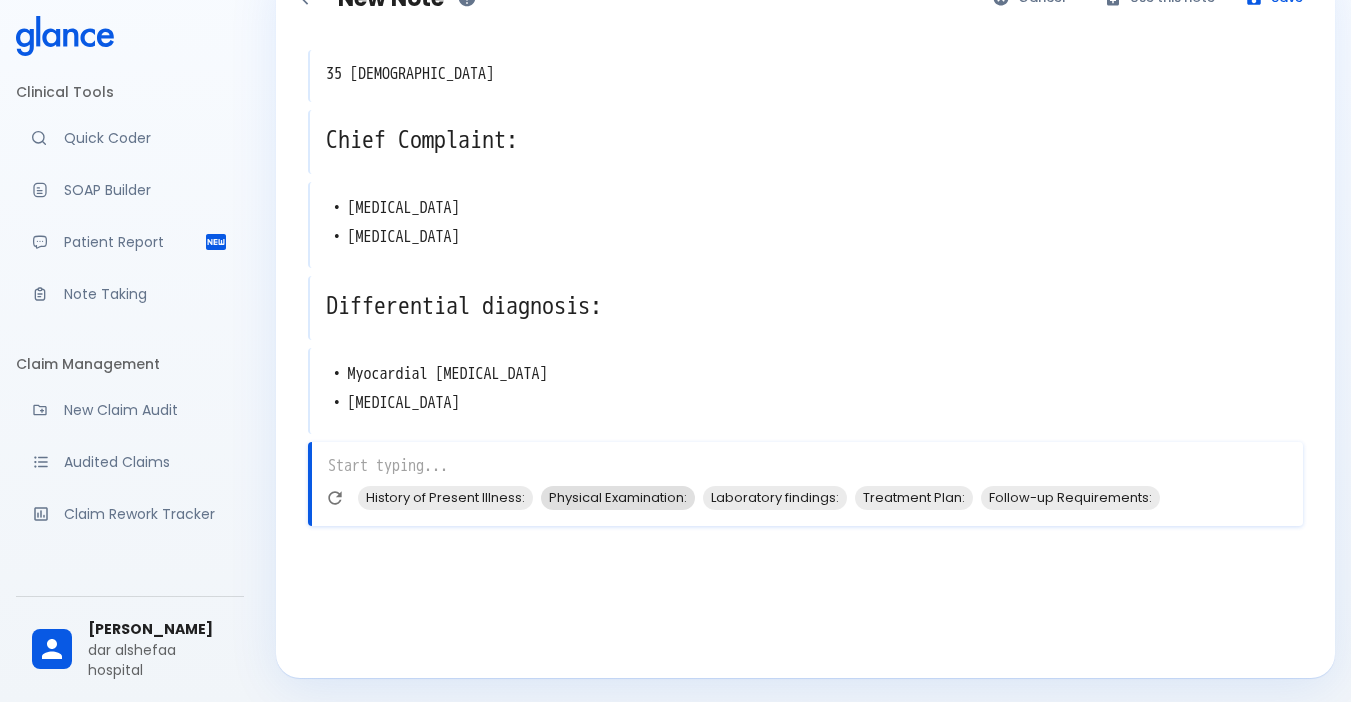 click on "Physical Examination:" at bounding box center [618, 497] 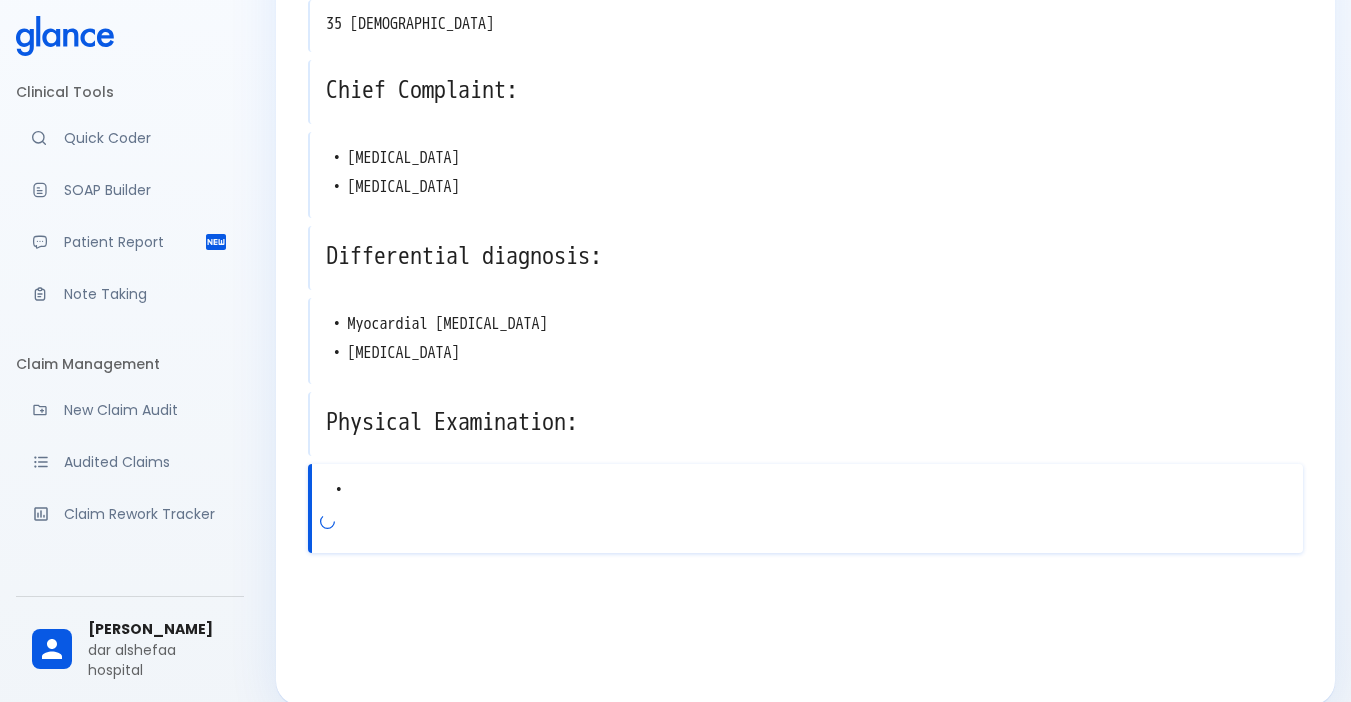 scroll, scrollTop: 138, scrollLeft: 0, axis: vertical 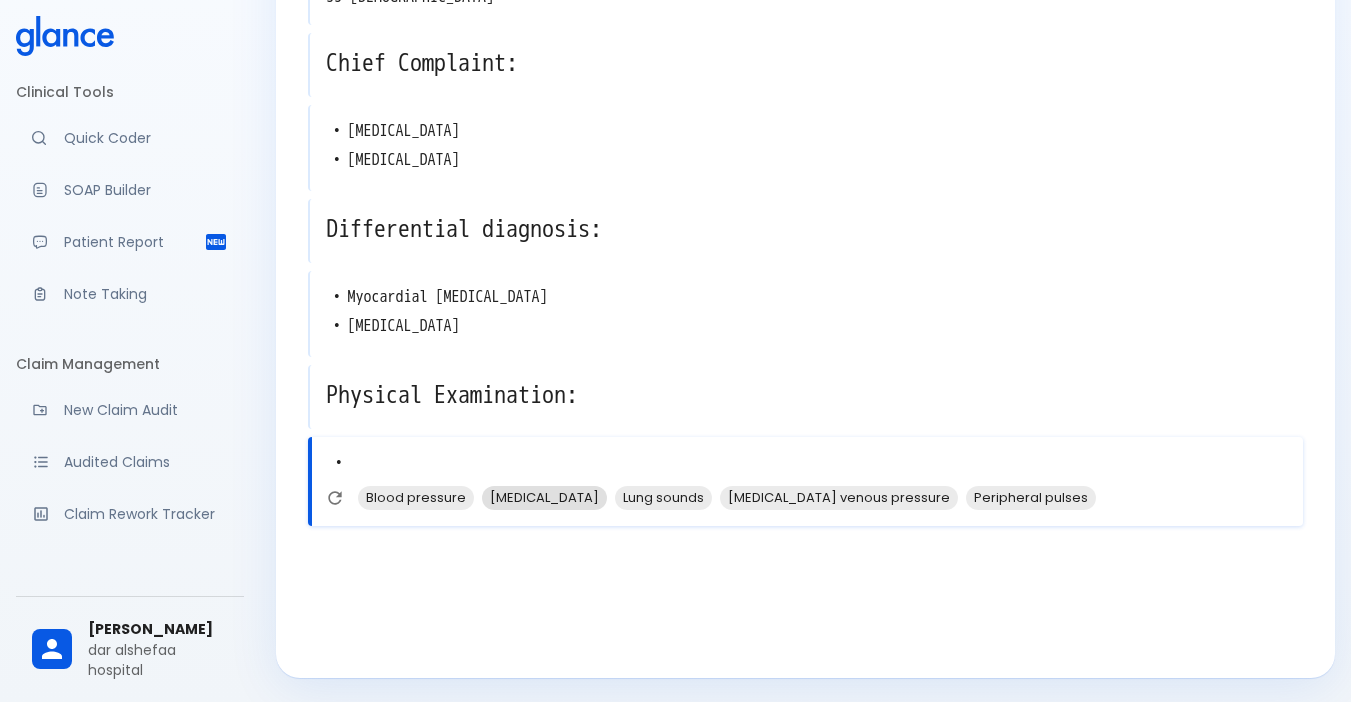click on "[MEDICAL_DATA]" at bounding box center [544, 497] 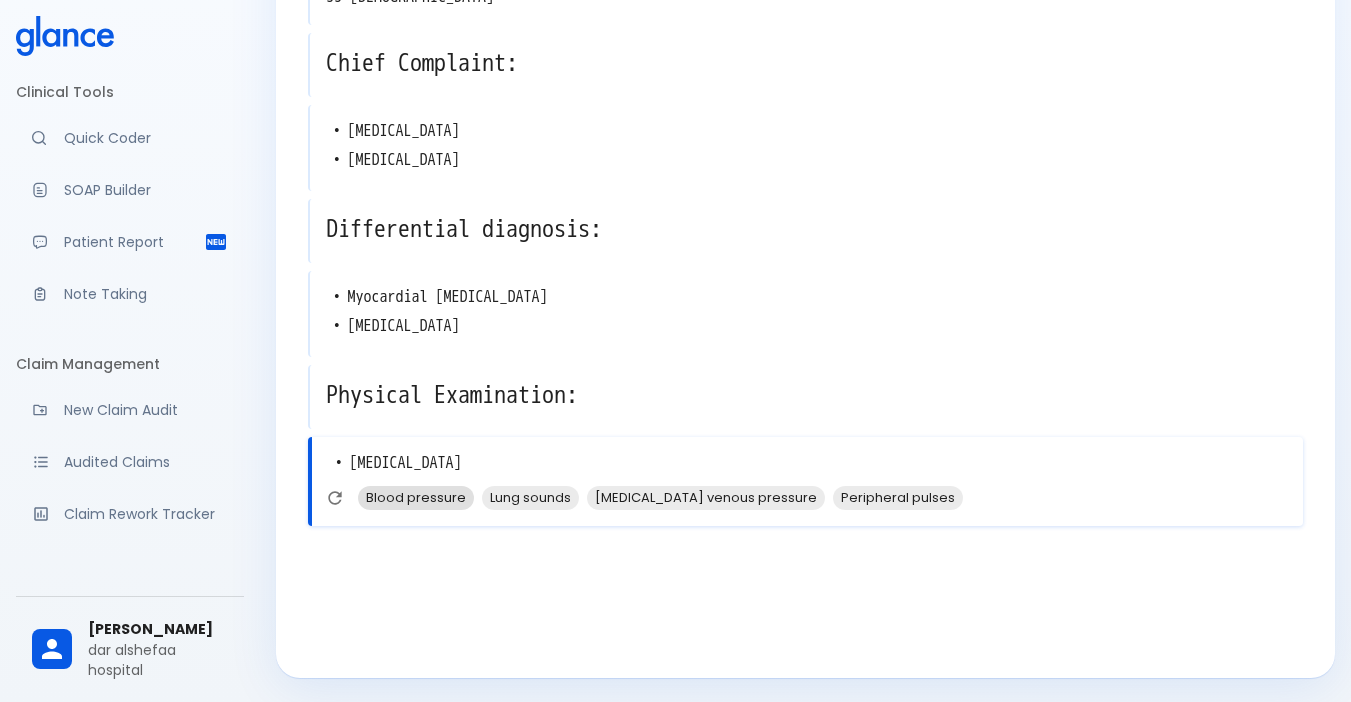 click on "Blood pressure" at bounding box center (416, 497) 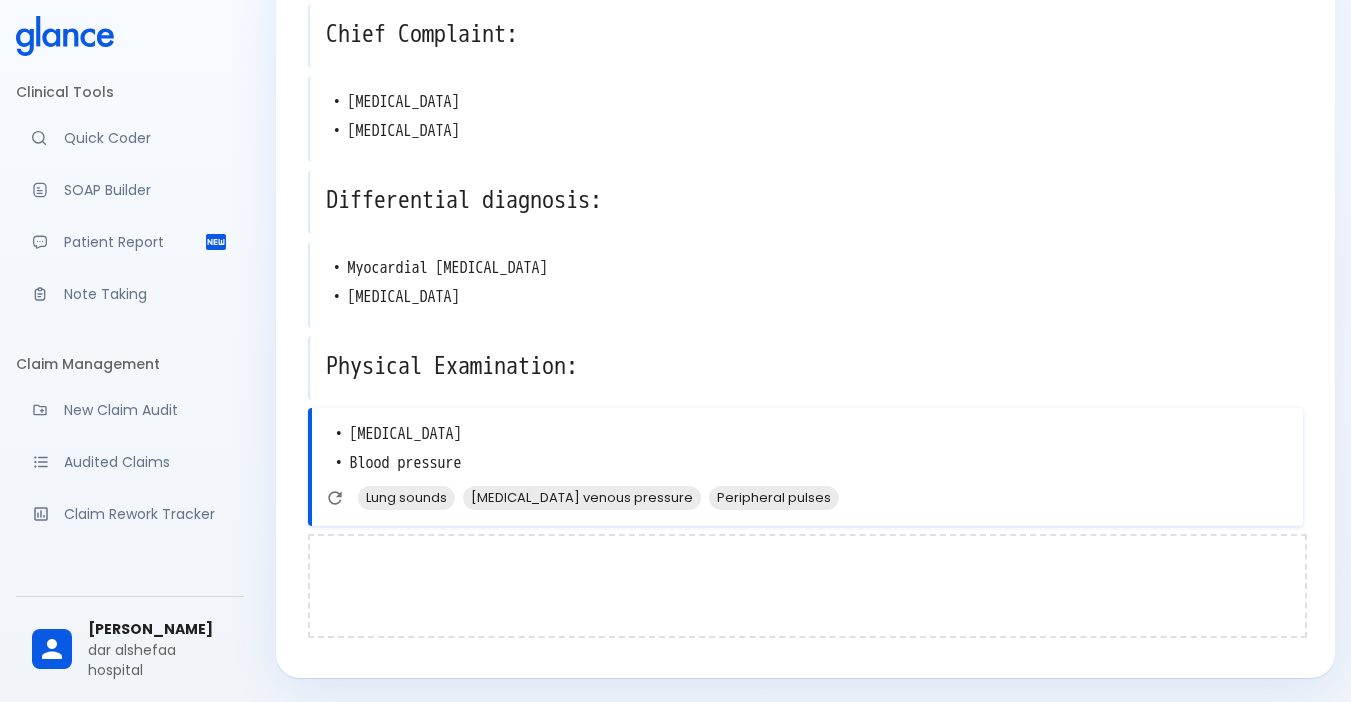 click at bounding box center (807, 586) 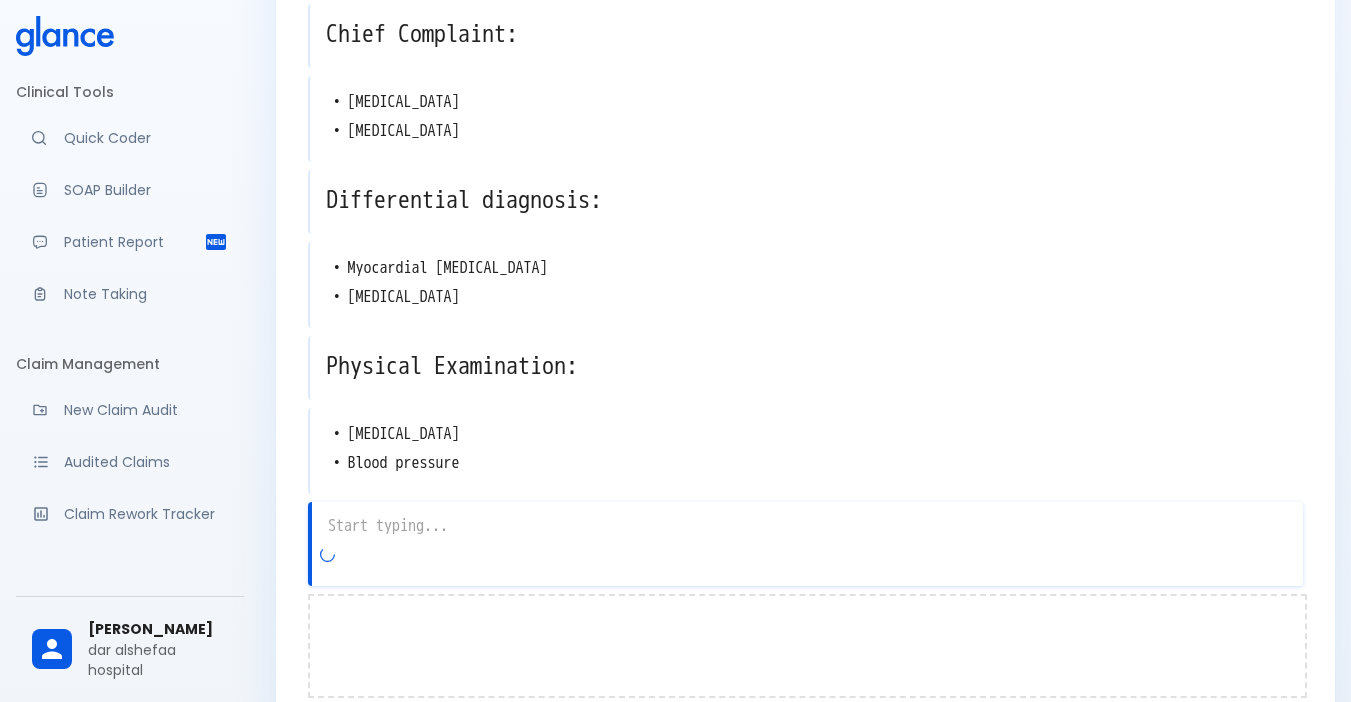 scroll, scrollTop: 227, scrollLeft: 0, axis: vertical 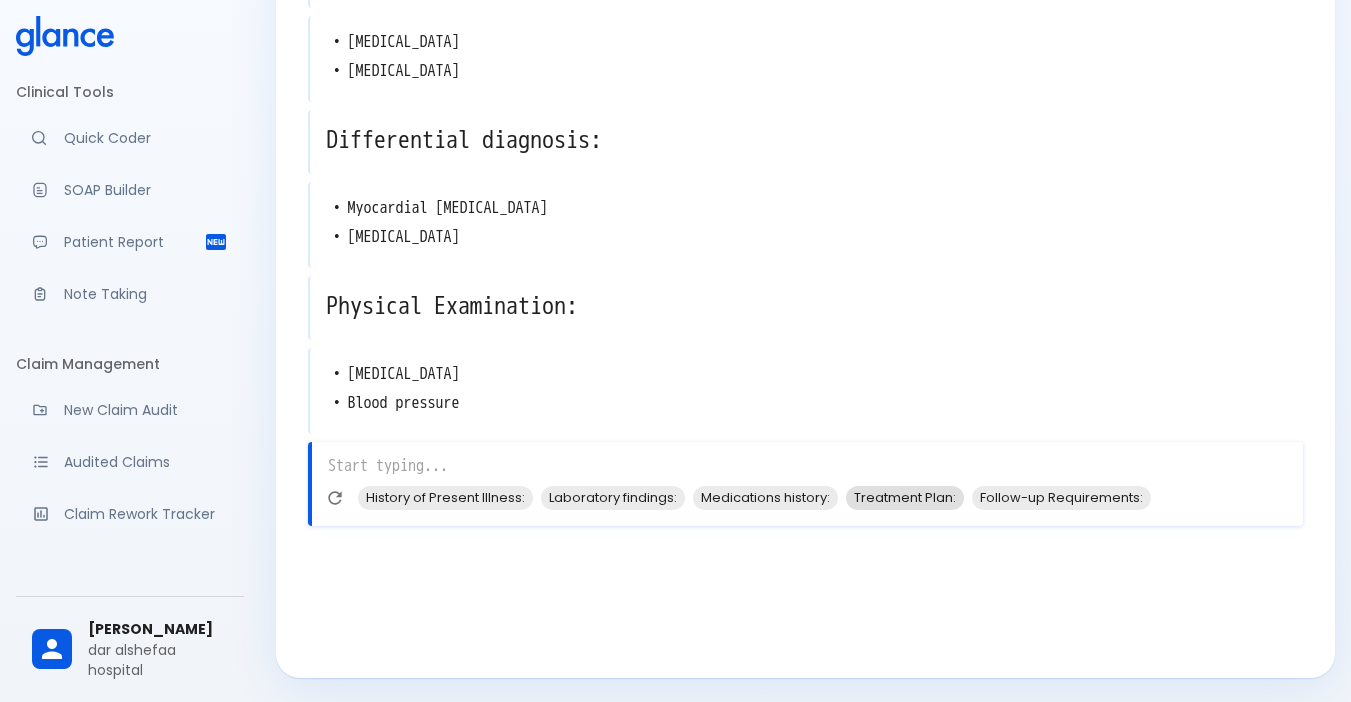 click on "Treatment Plan:" at bounding box center (905, 497) 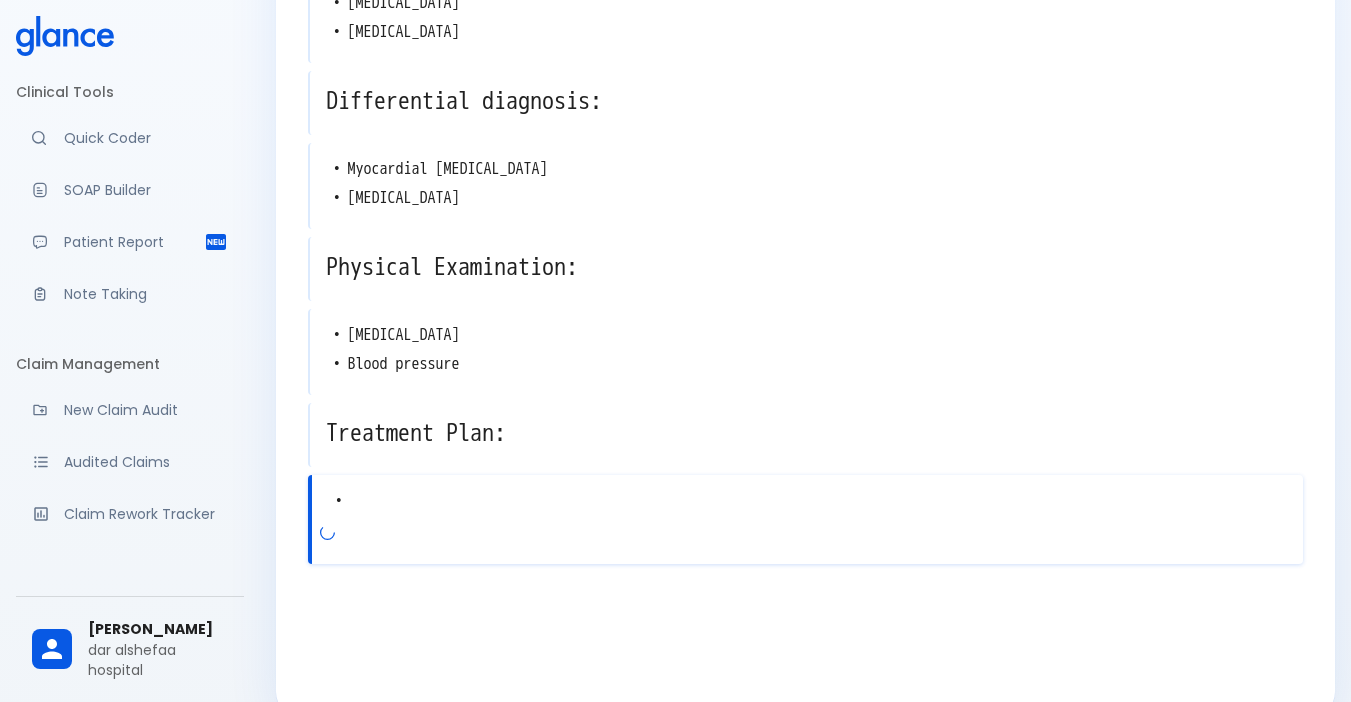 scroll, scrollTop: 304, scrollLeft: 0, axis: vertical 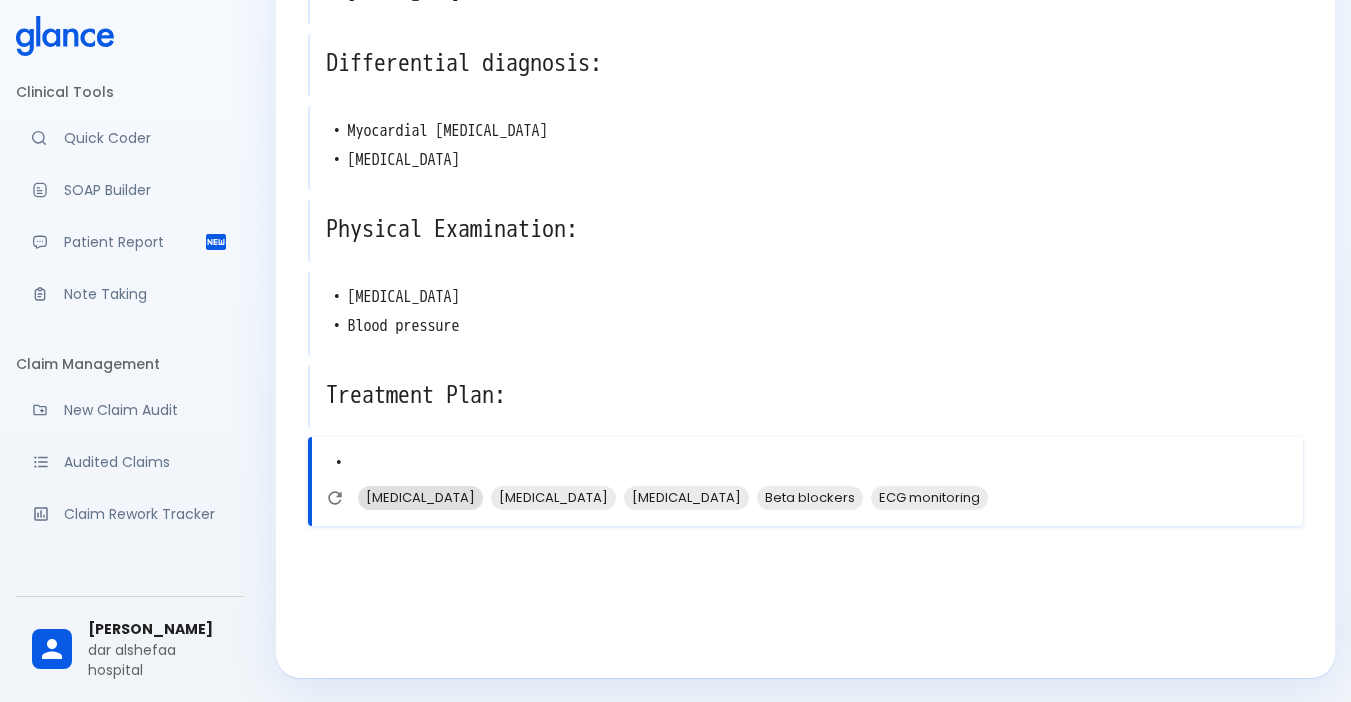 click on "[MEDICAL_DATA]" at bounding box center (420, 497) 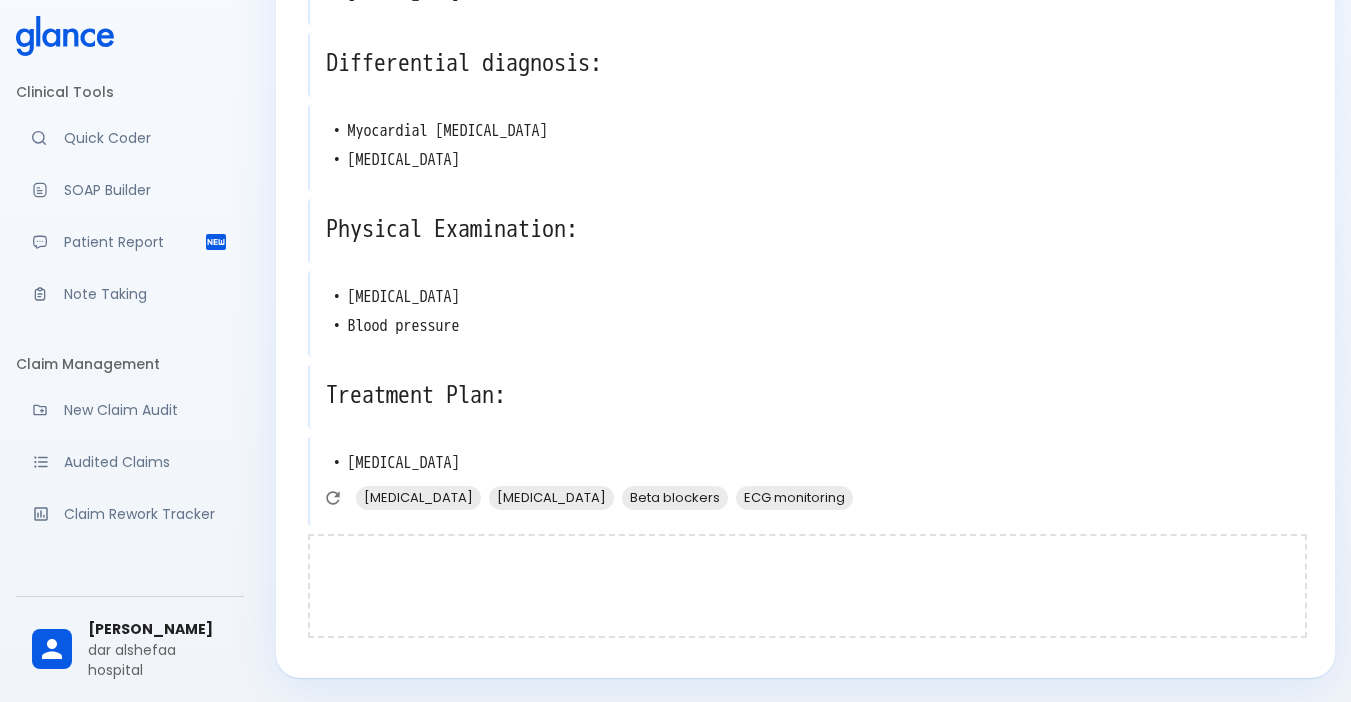 click at bounding box center [807, 586] 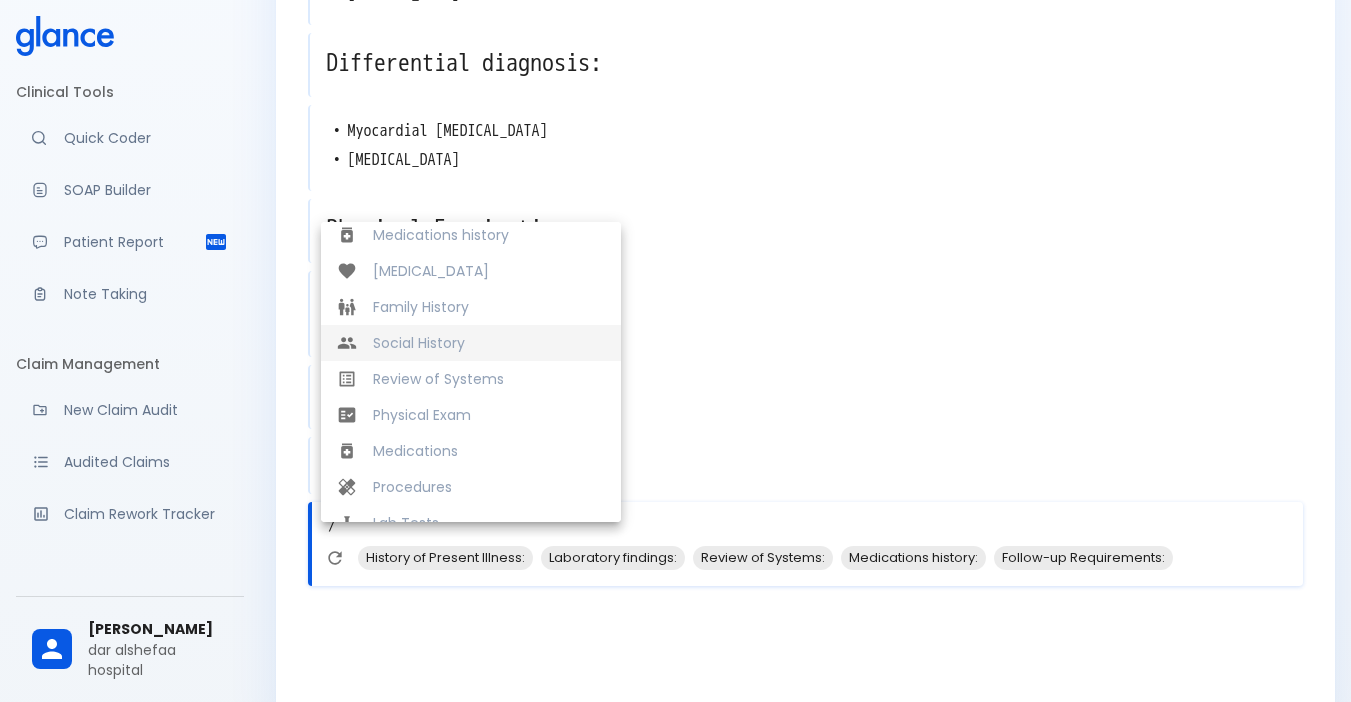 scroll, scrollTop: 384, scrollLeft: 0, axis: vertical 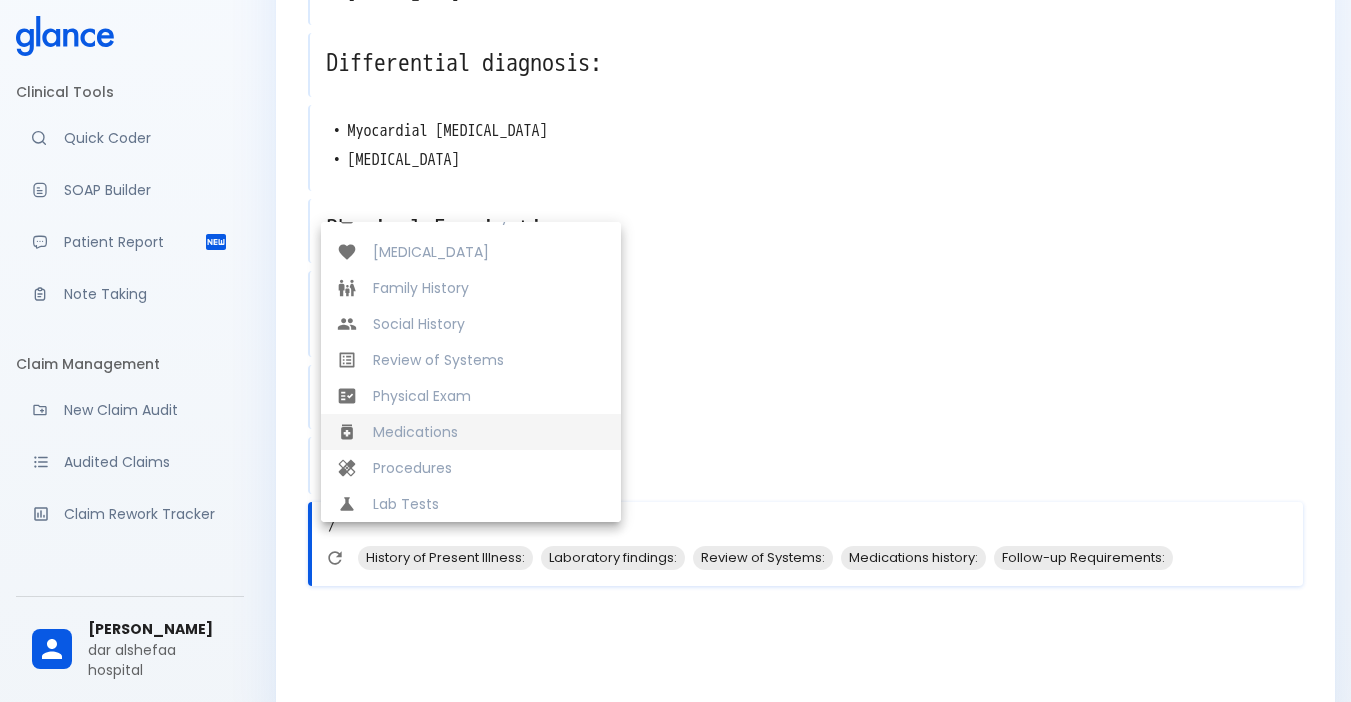 click on "Medications" at bounding box center (489, 432) 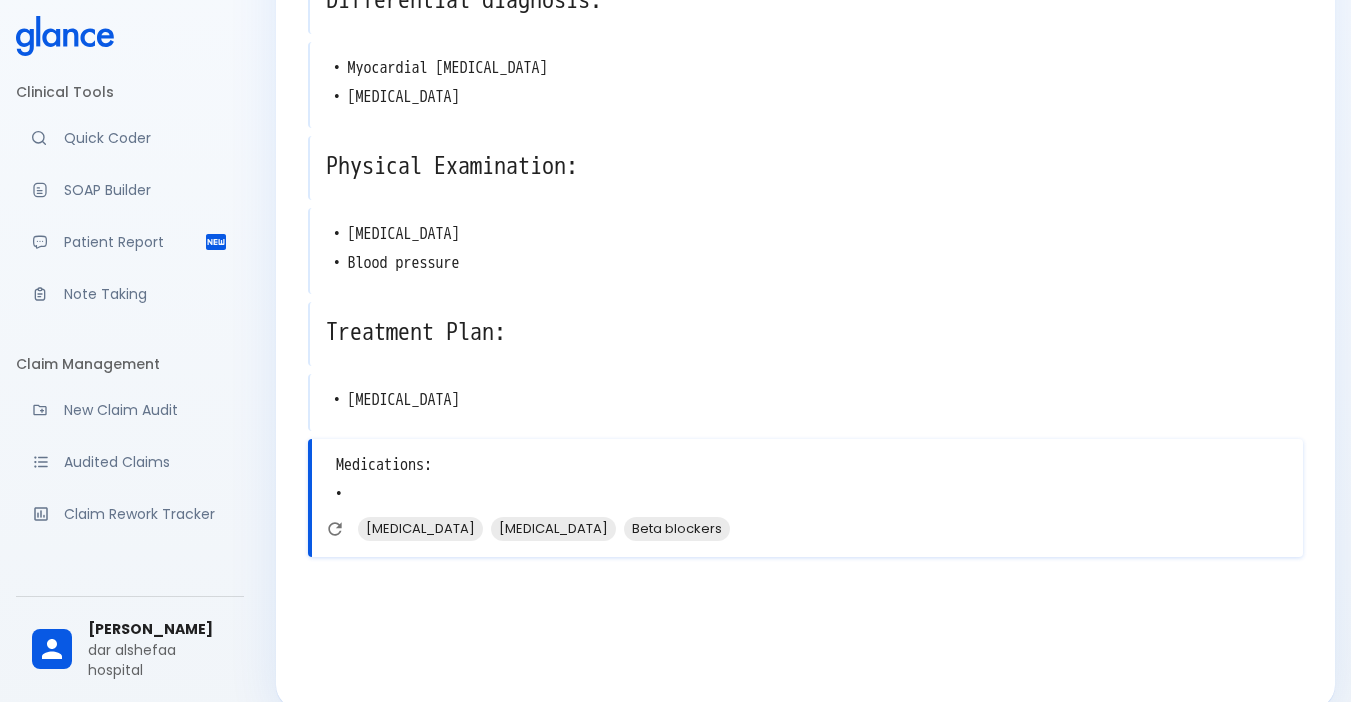 scroll, scrollTop: 398, scrollLeft: 0, axis: vertical 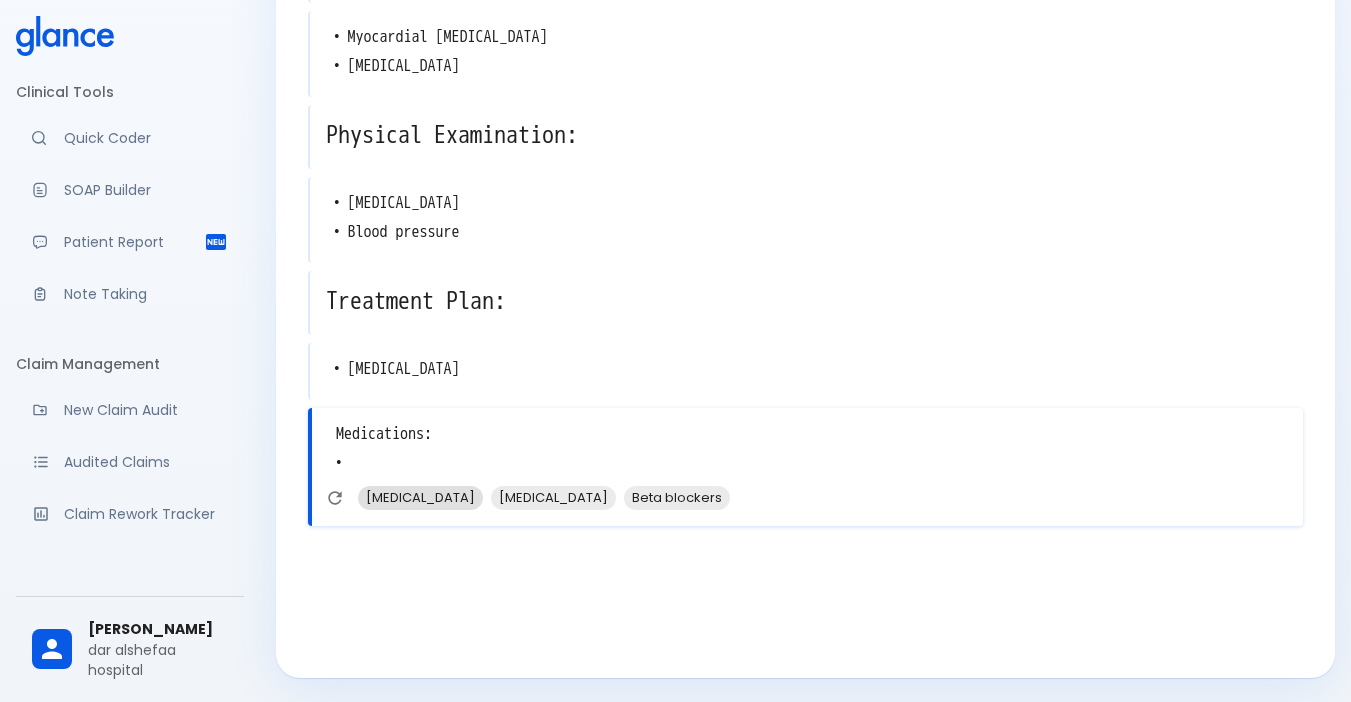 click on "[MEDICAL_DATA]" at bounding box center [420, 497] 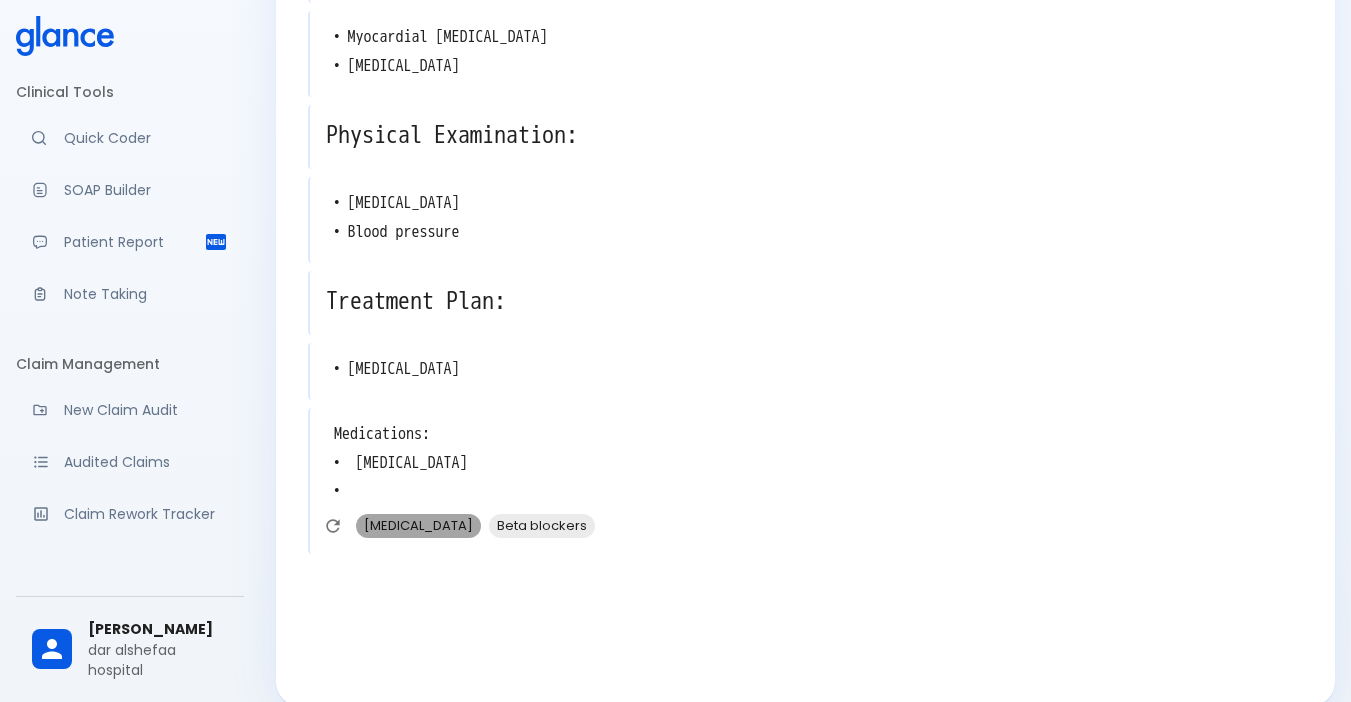 click on "[MEDICAL_DATA]" at bounding box center [418, 525] 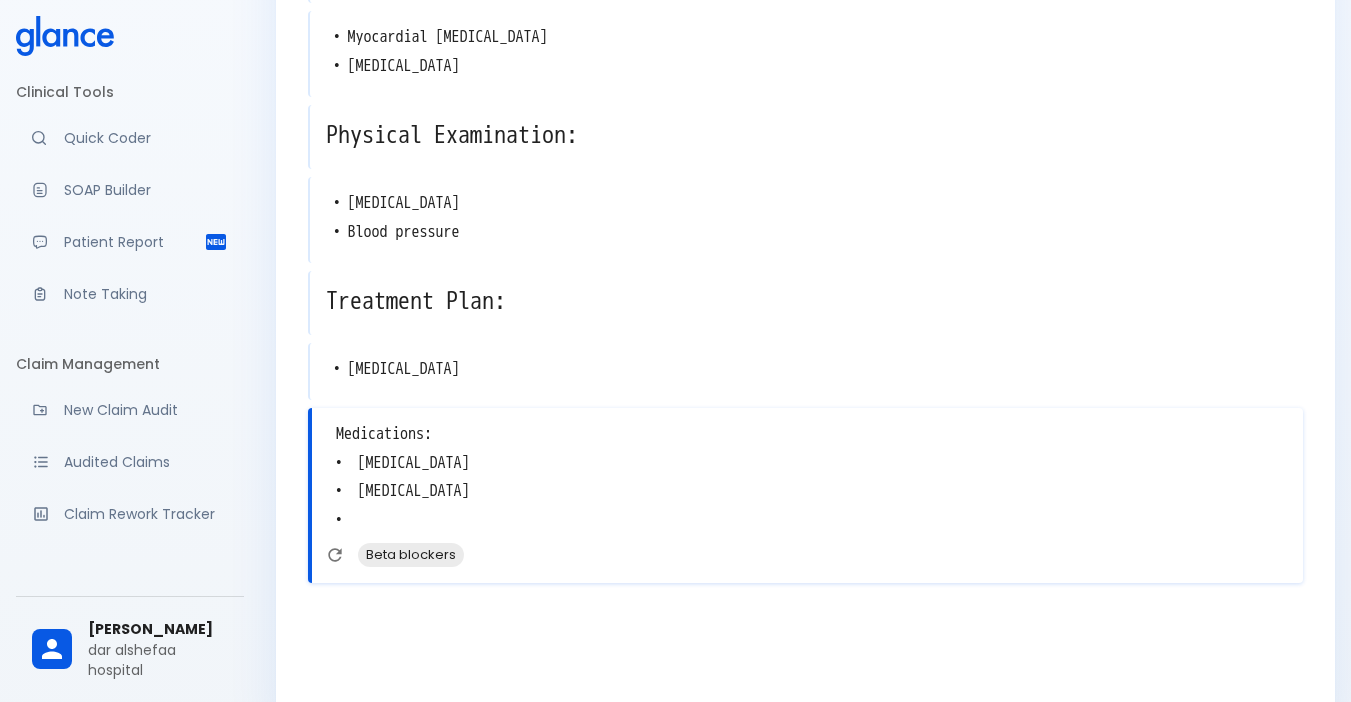 click on "Medications:
•  [MEDICAL_DATA]
•  [MEDICAL_DATA]
•" at bounding box center [807, 477] 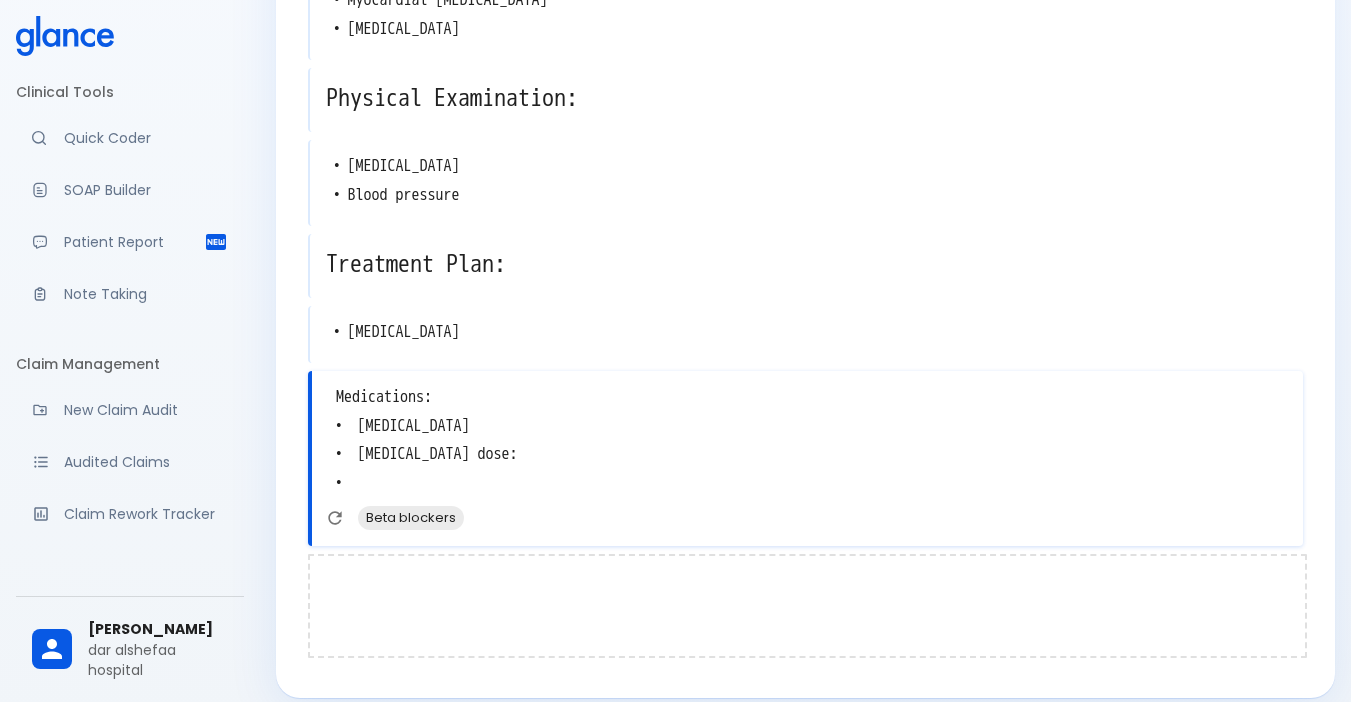 scroll, scrollTop: 455, scrollLeft: 0, axis: vertical 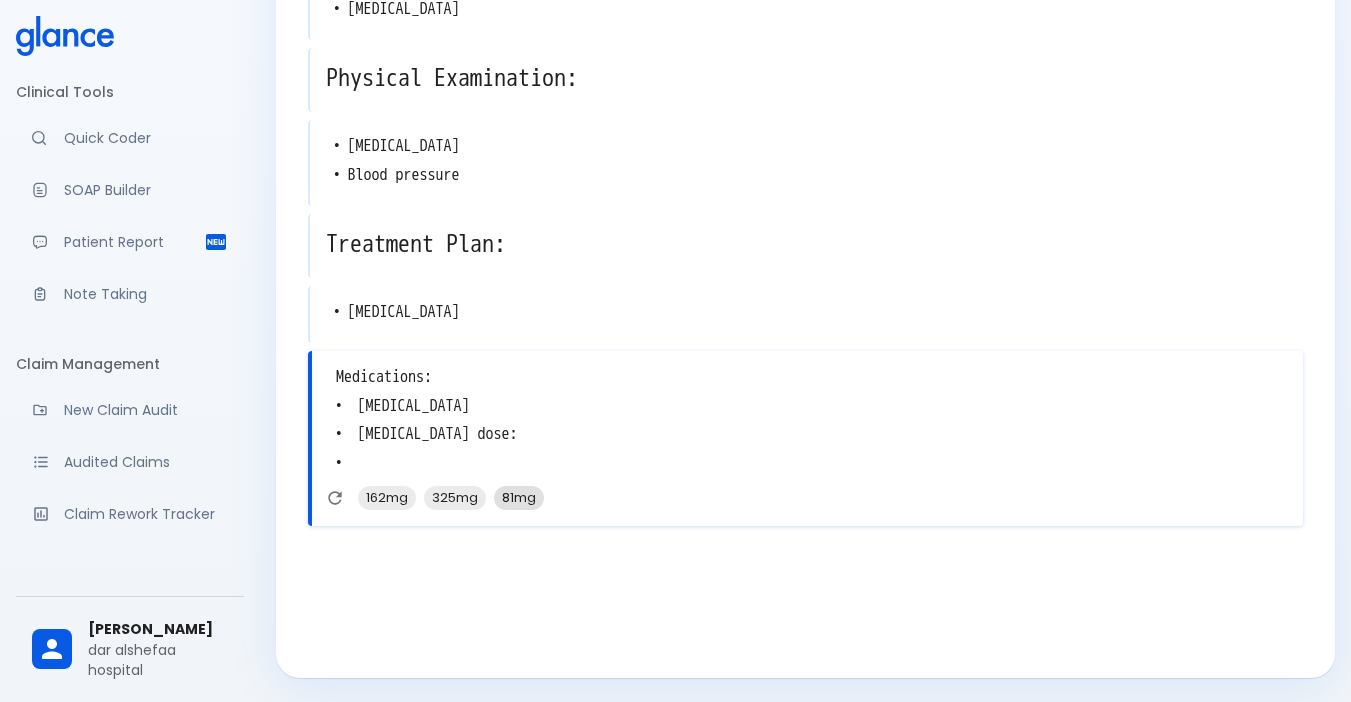 click on "81mg" at bounding box center (519, 497) 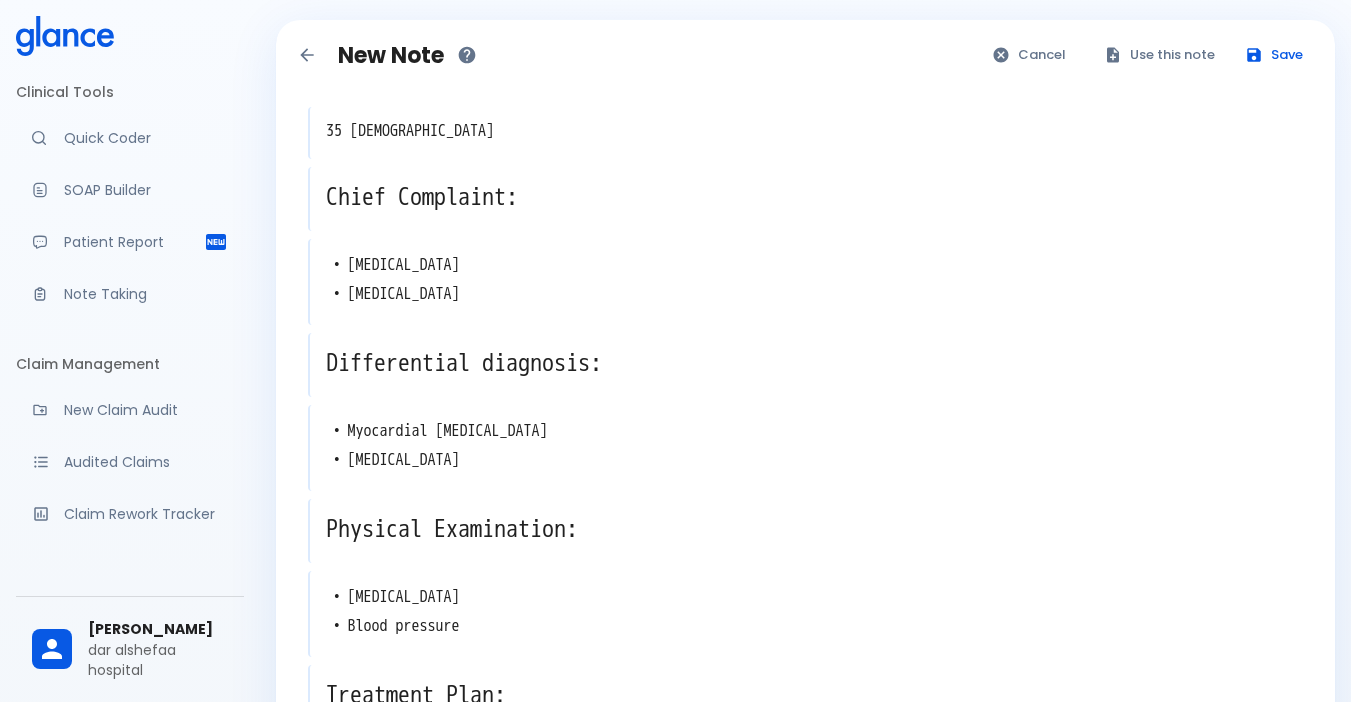 scroll, scrollTop: 0, scrollLeft: 0, axis: both 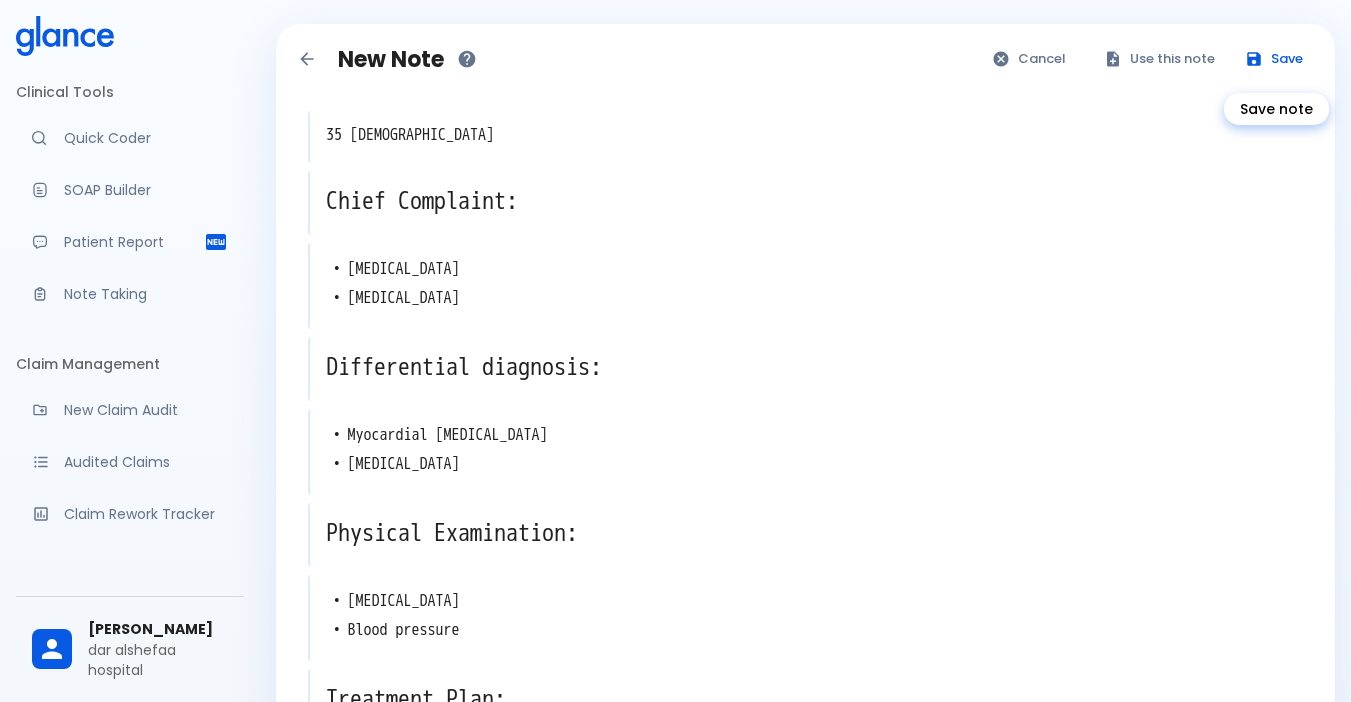 click on "Save" at bounding box center (1275, 59) 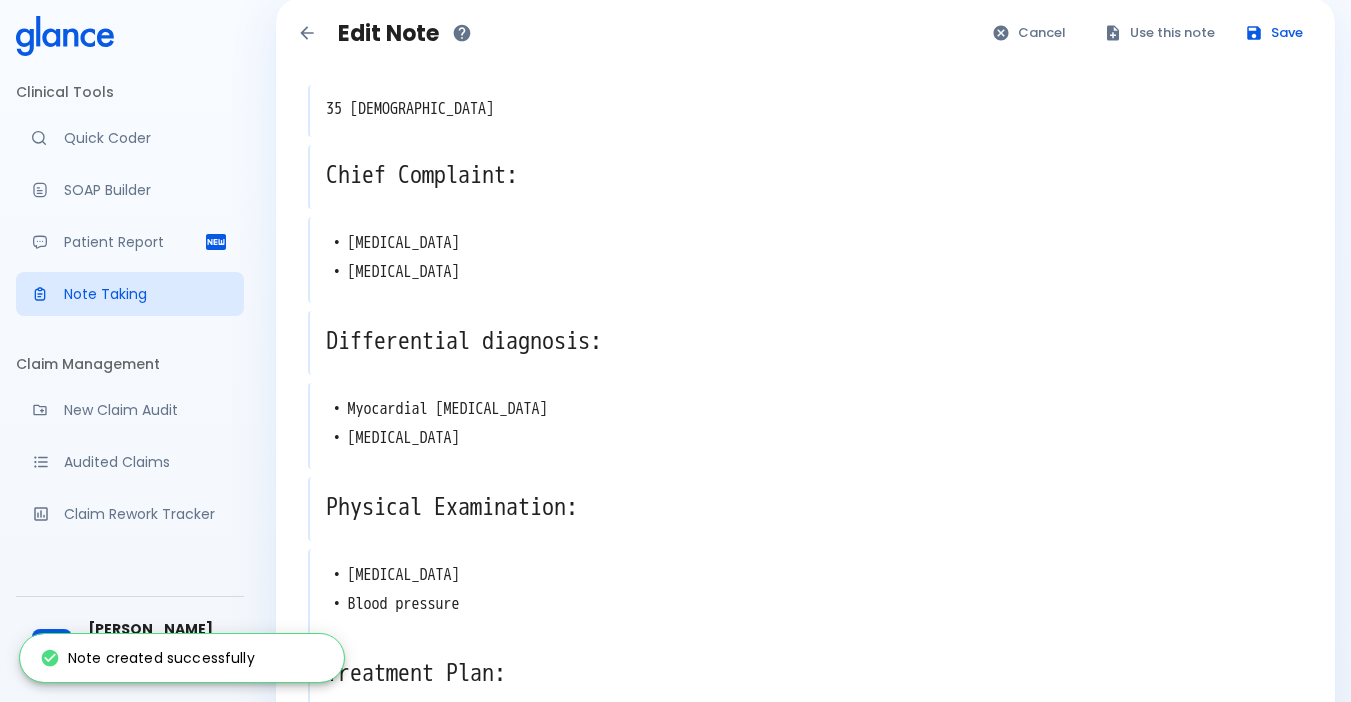 scroll, scrollTop: 0, scrollLeft: 0, axis: both 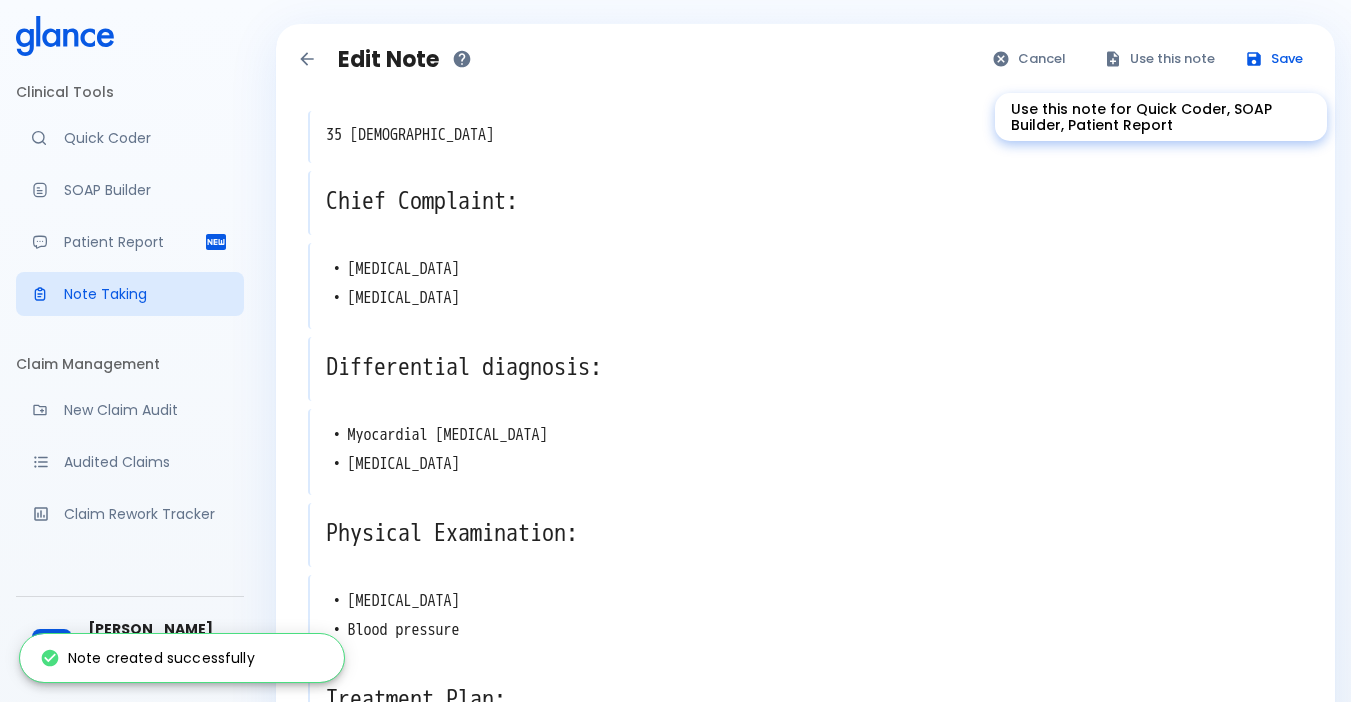 click on "Use this note" at bounding box center (1160, 59) 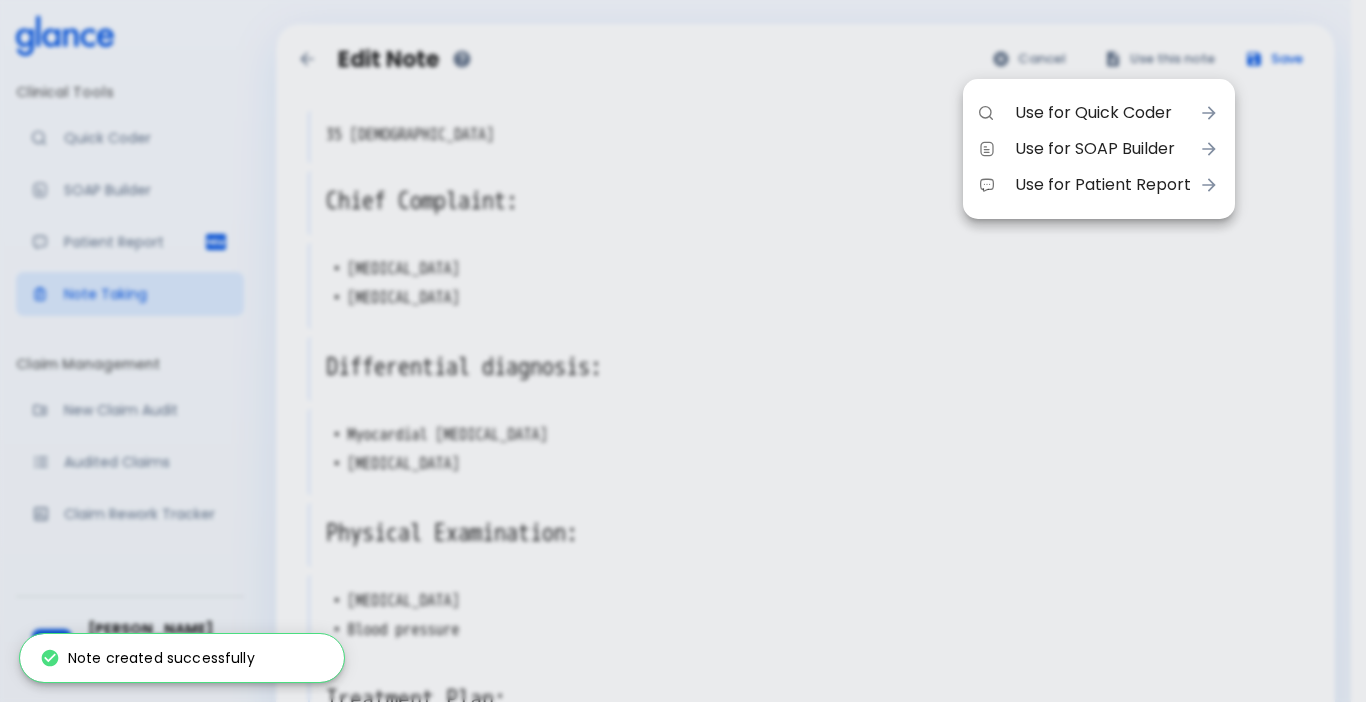 click on "Use for Quick Coder" at bounding box center [1099, 113] 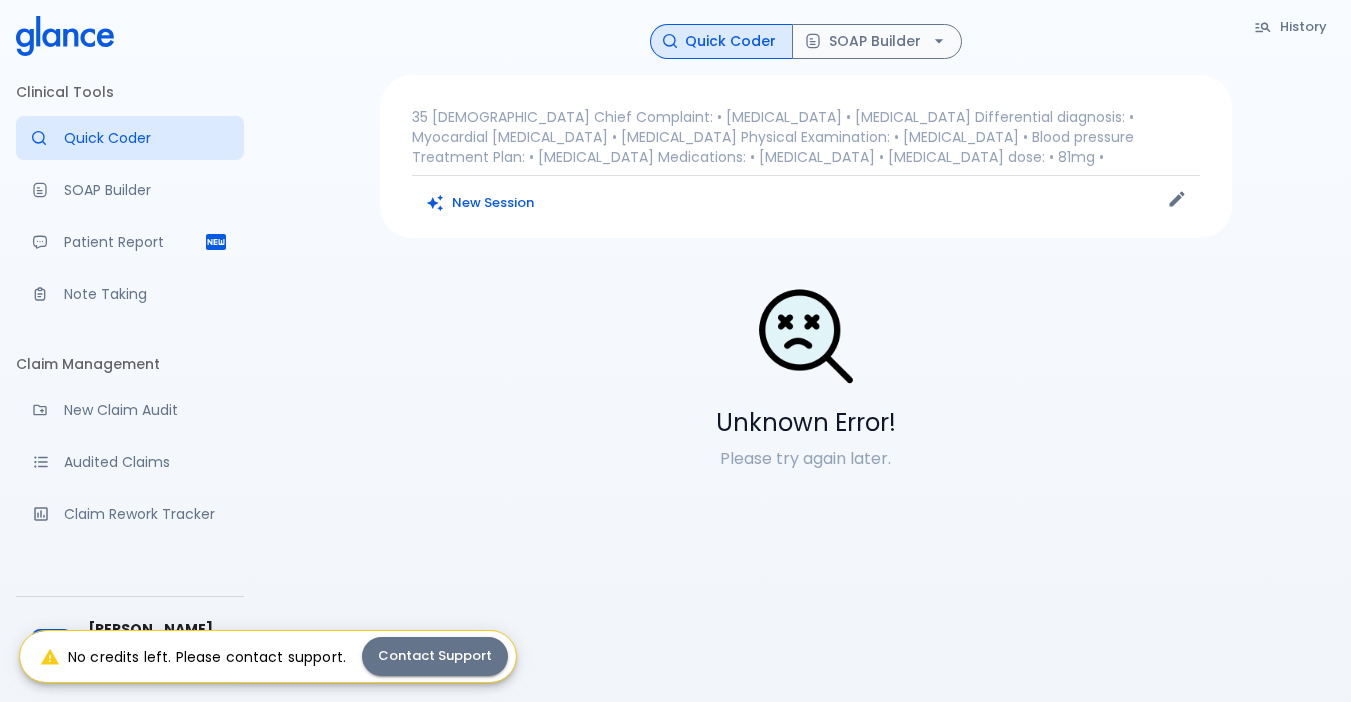 click on "Note Taking" at bounding box center [146, 294] 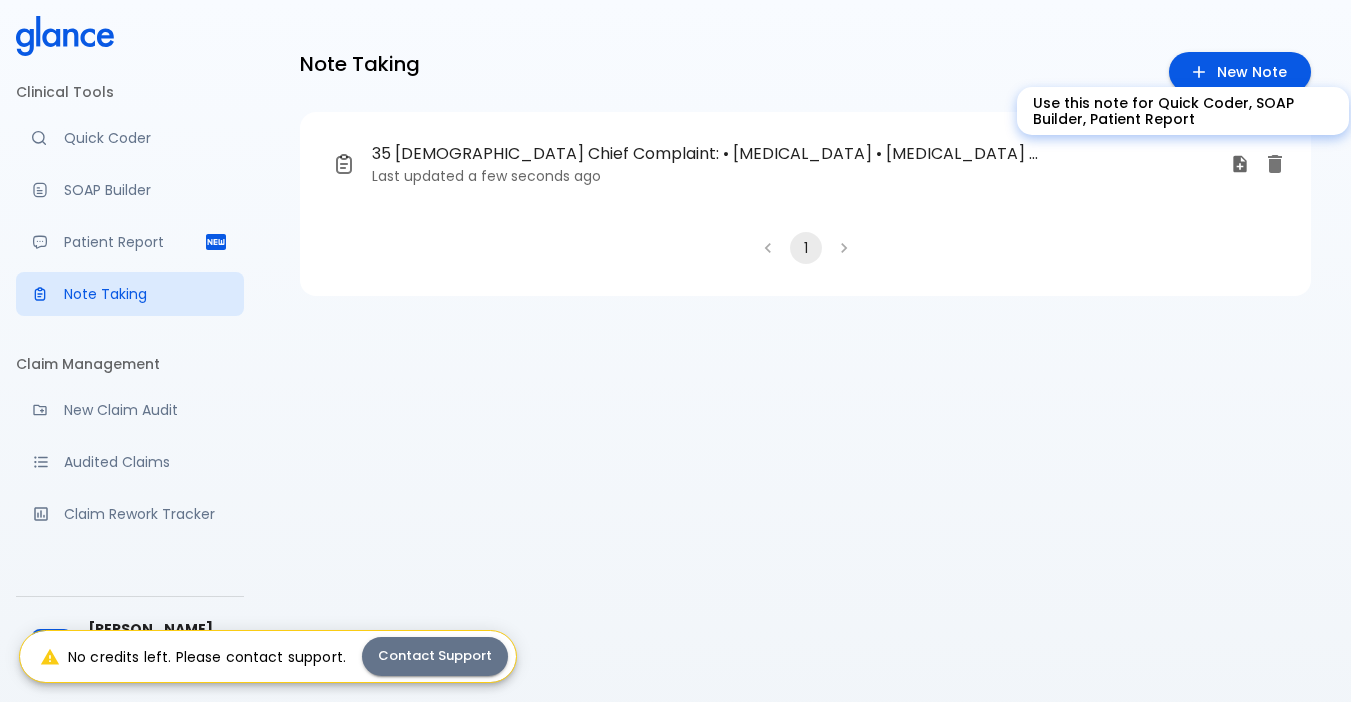 click 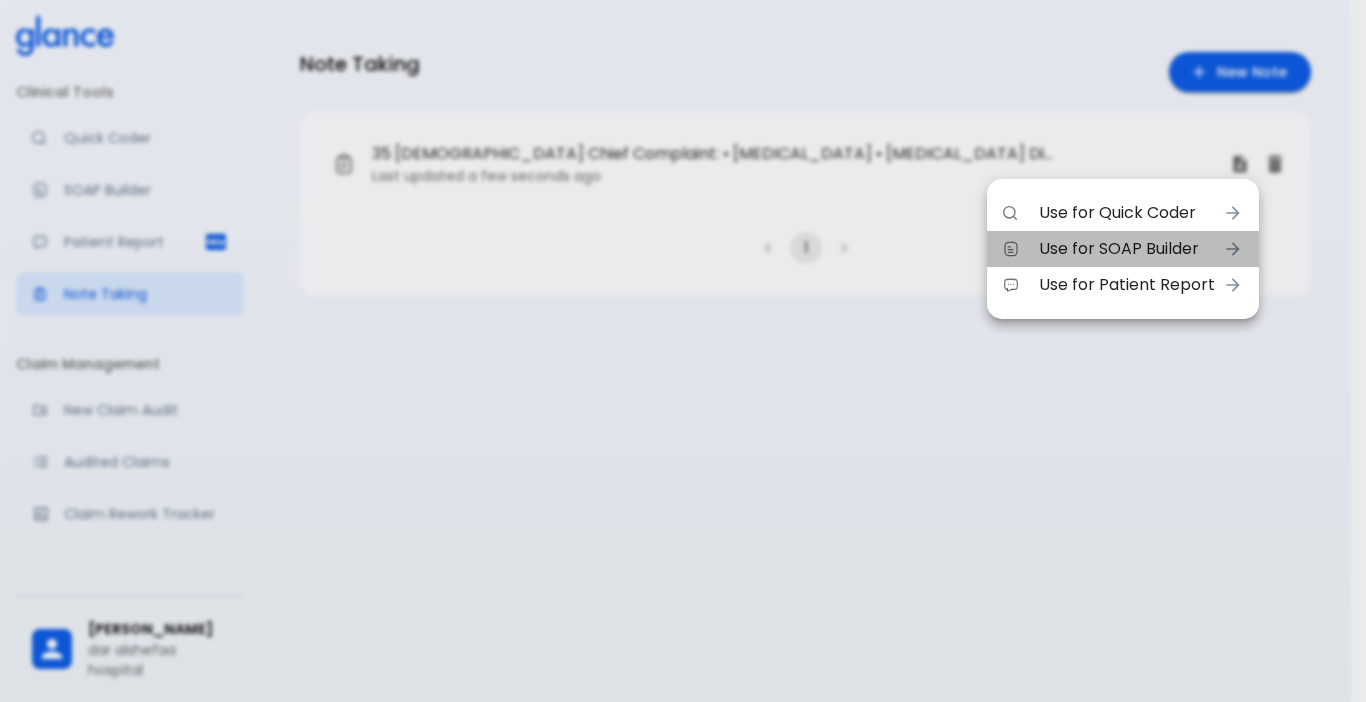 click on "Use for SOAP Builder" at bounding box center (1127, 249) 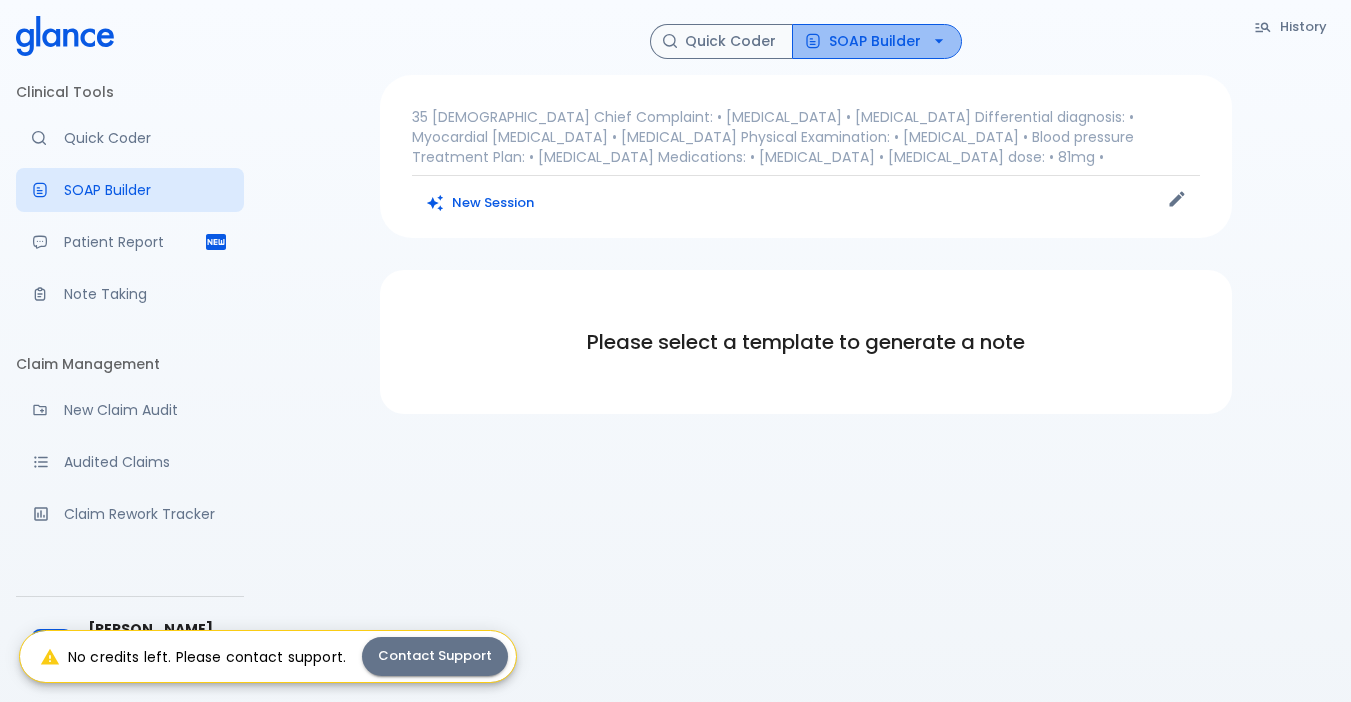 click on "SOAP Builder" at bounding box center (877, 41) 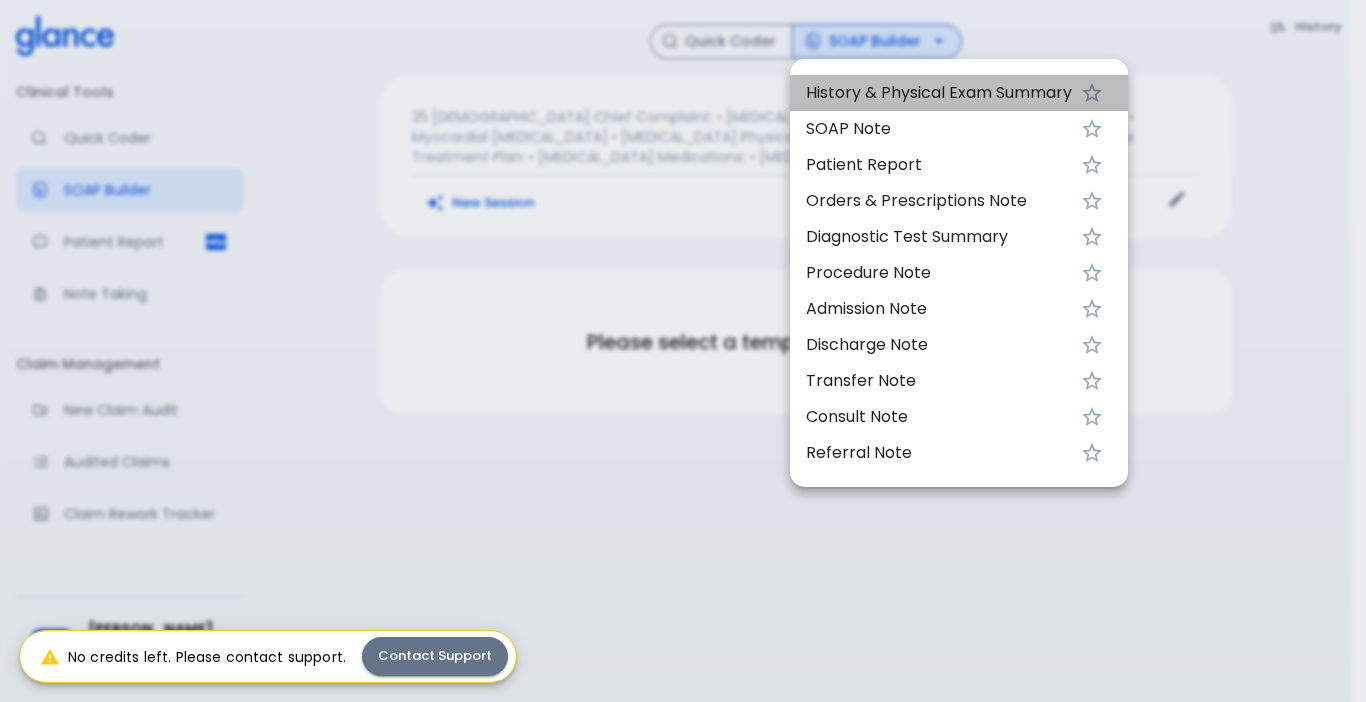 click on "History & Physical Exam Summary" at bounding box center [939, 93] 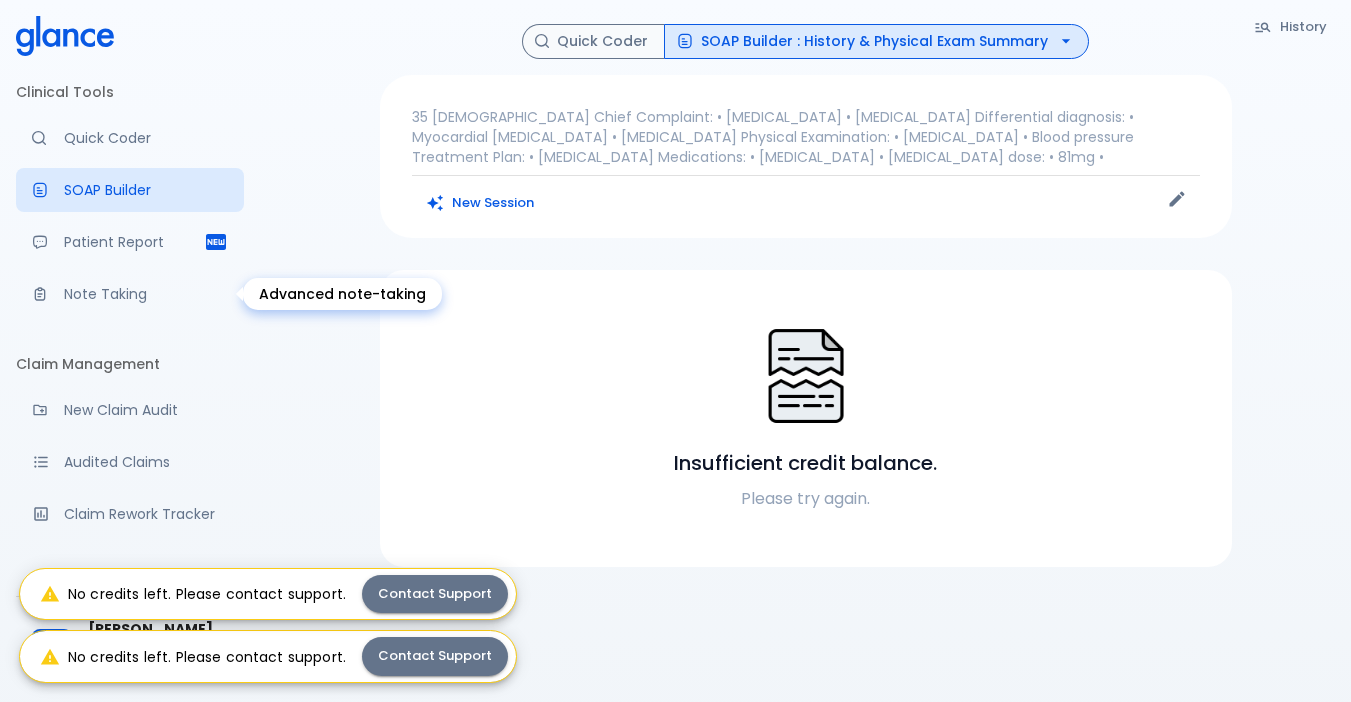 click on "Note Taking" at bounding box center (146, 294) 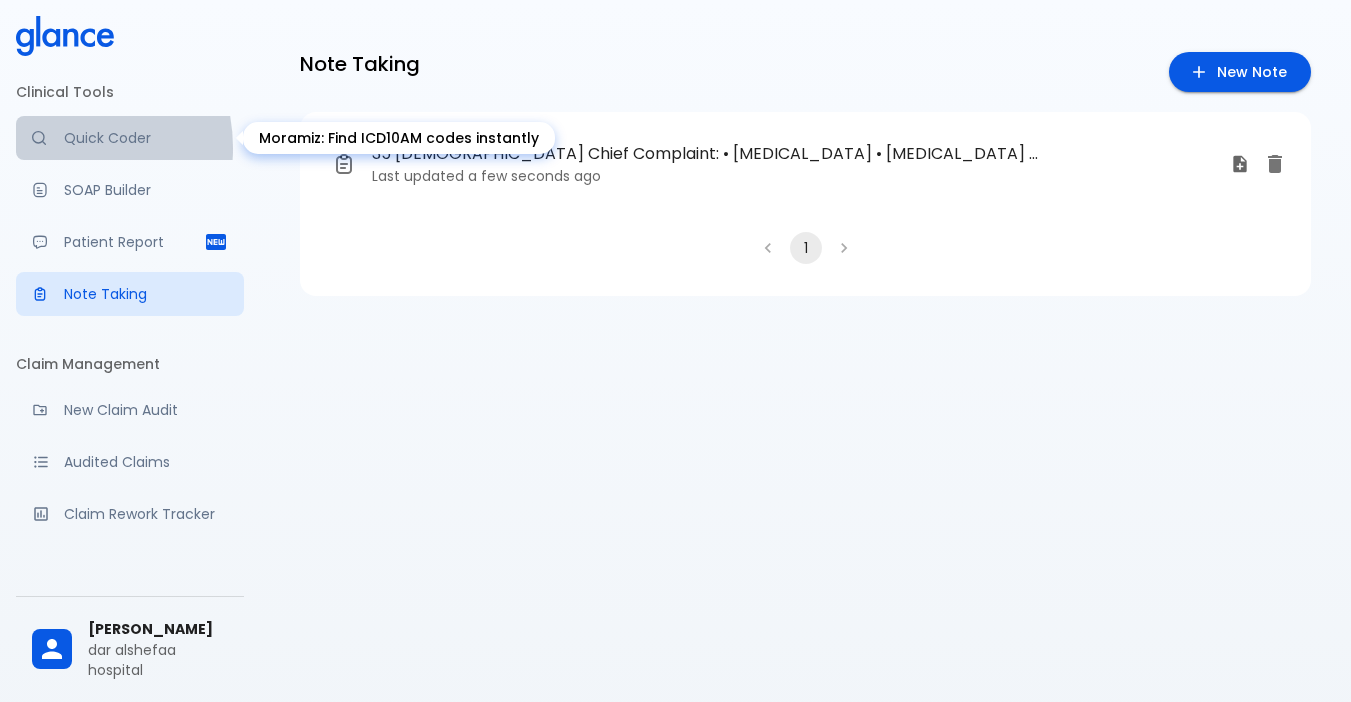 click on "Quick Coder" at bounding box center (130, 138) 